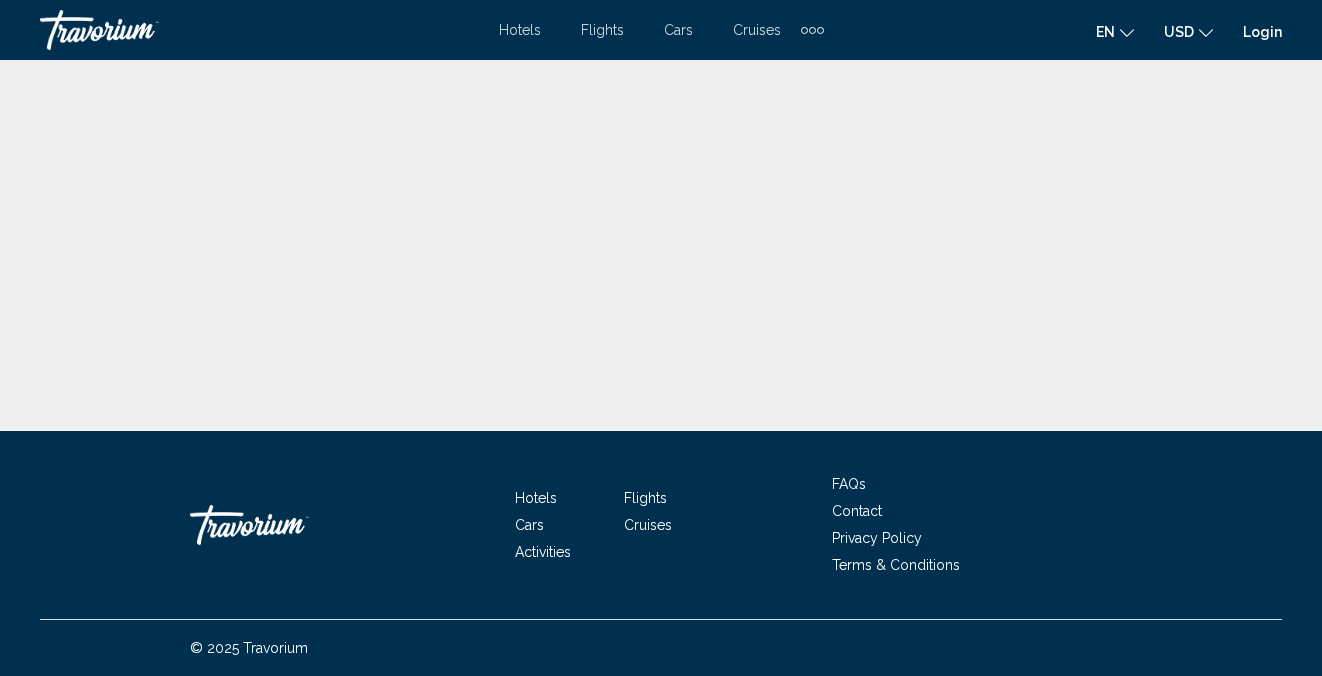 scroll, scrollTop: 0, scrollLeft: 0, axis: both 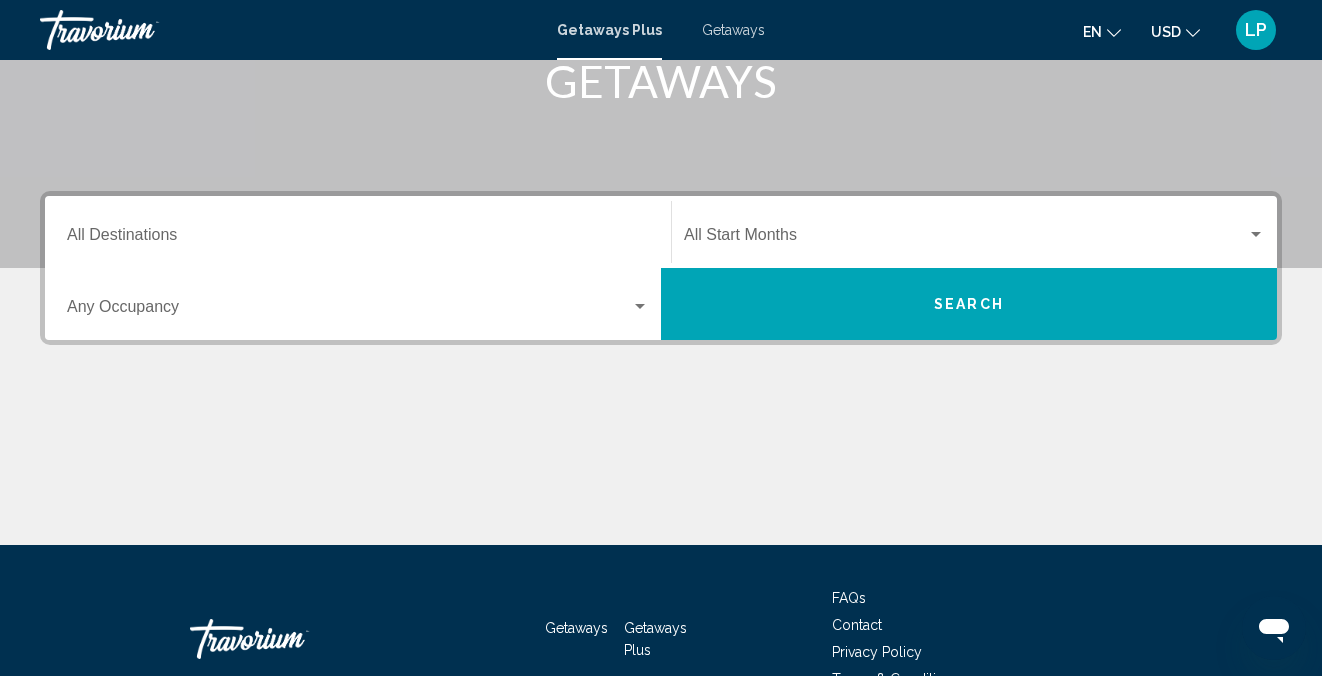 click on "Destination All Destinations" at bounding box center [358, 239] 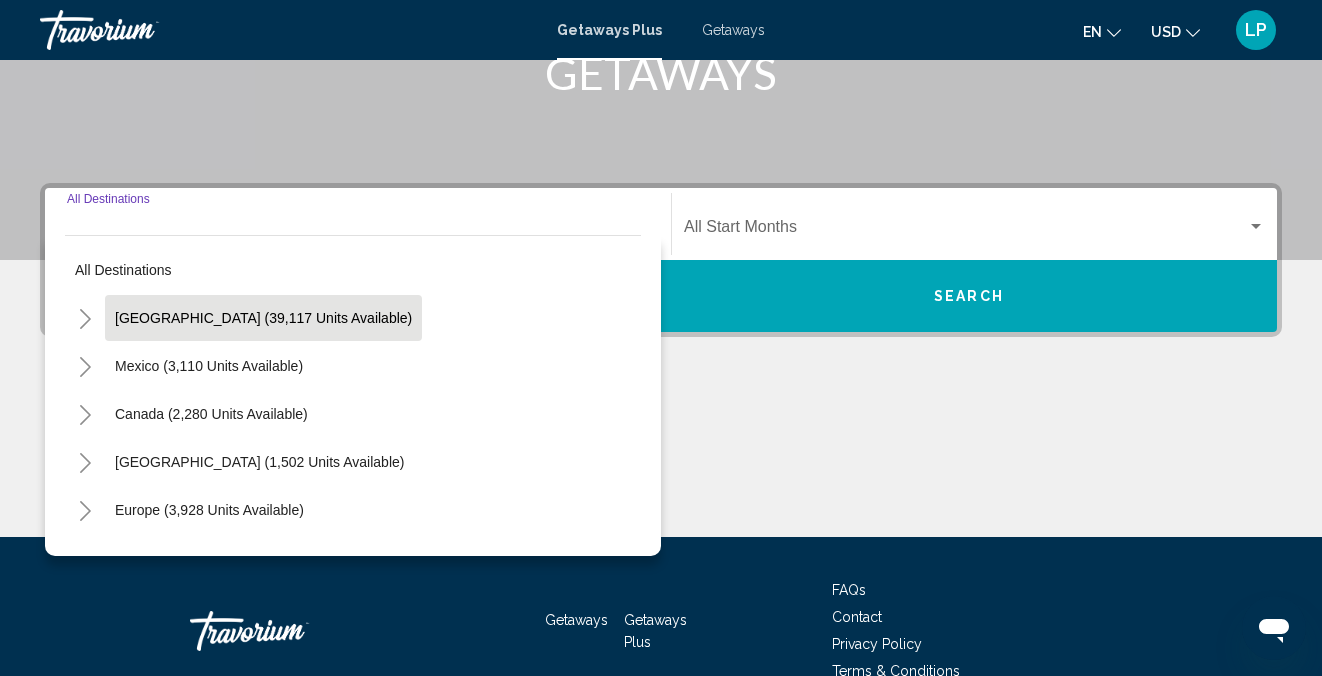 scroll, scrollTop: 446, scrollLeft: 0, axis: vertical 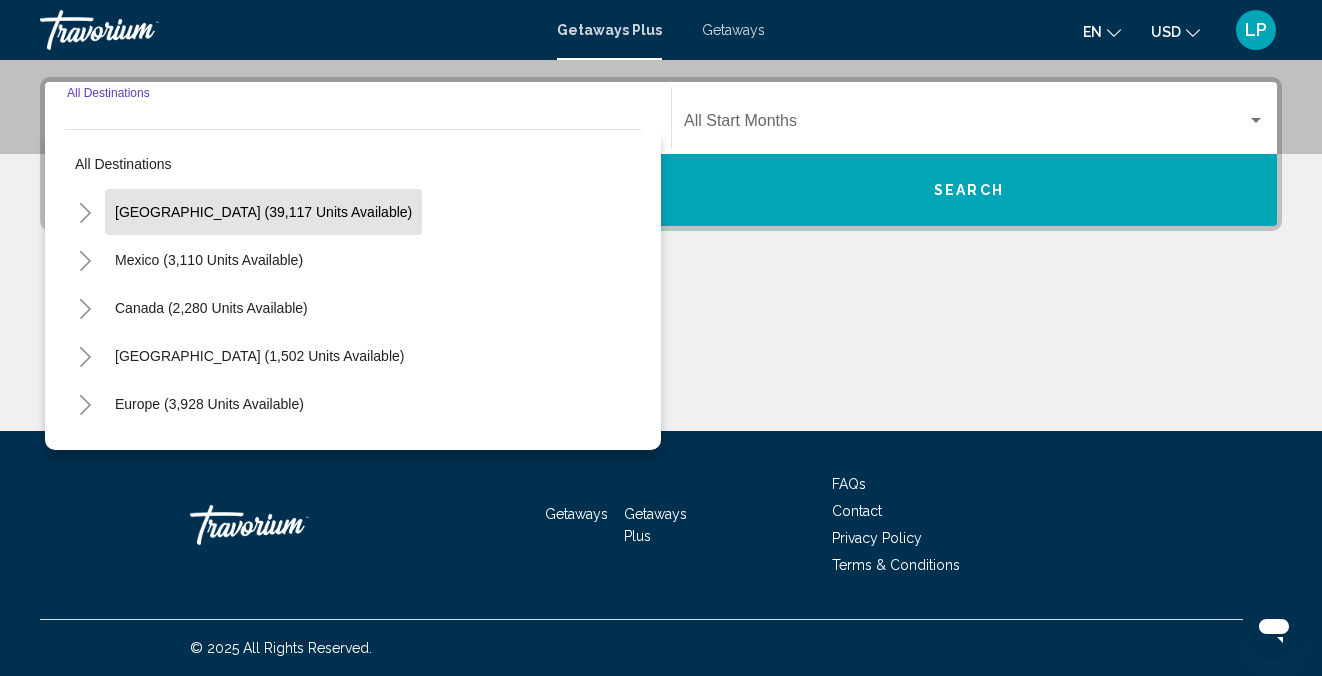 click on "United States (39,117 units available)" at bounding box center (209, 260) 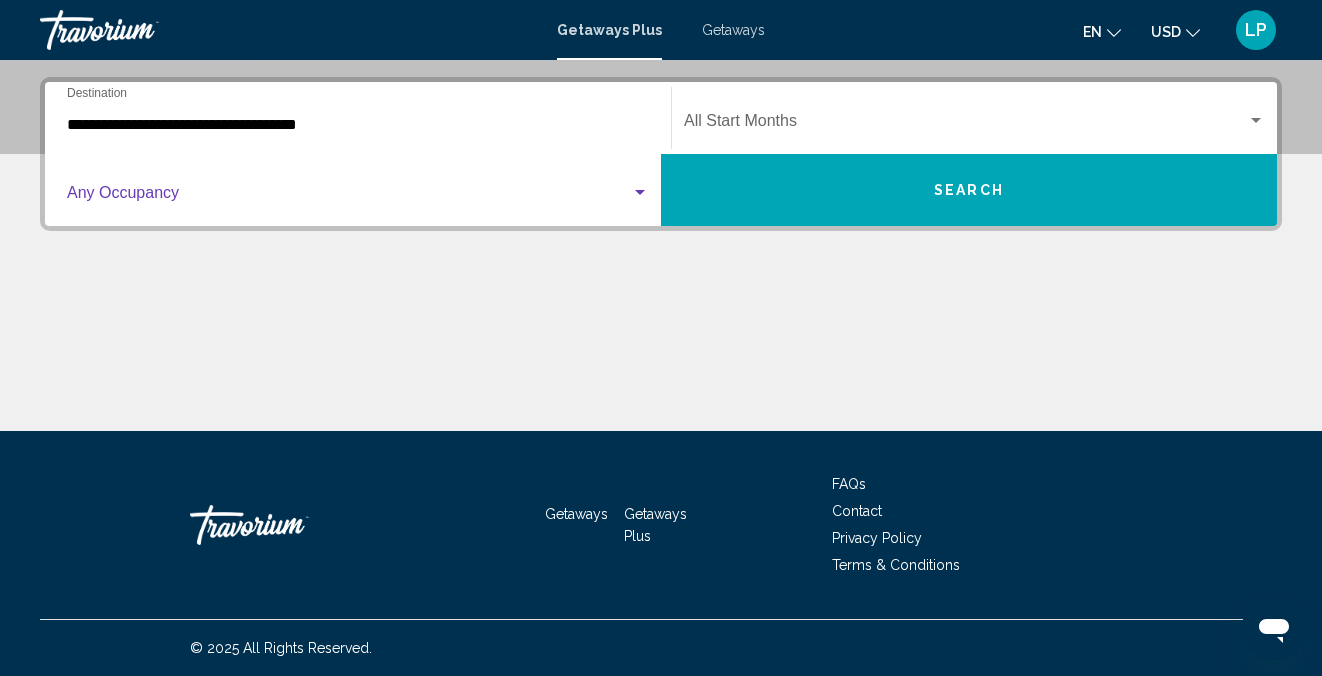 click at bounding box center [349, 197] 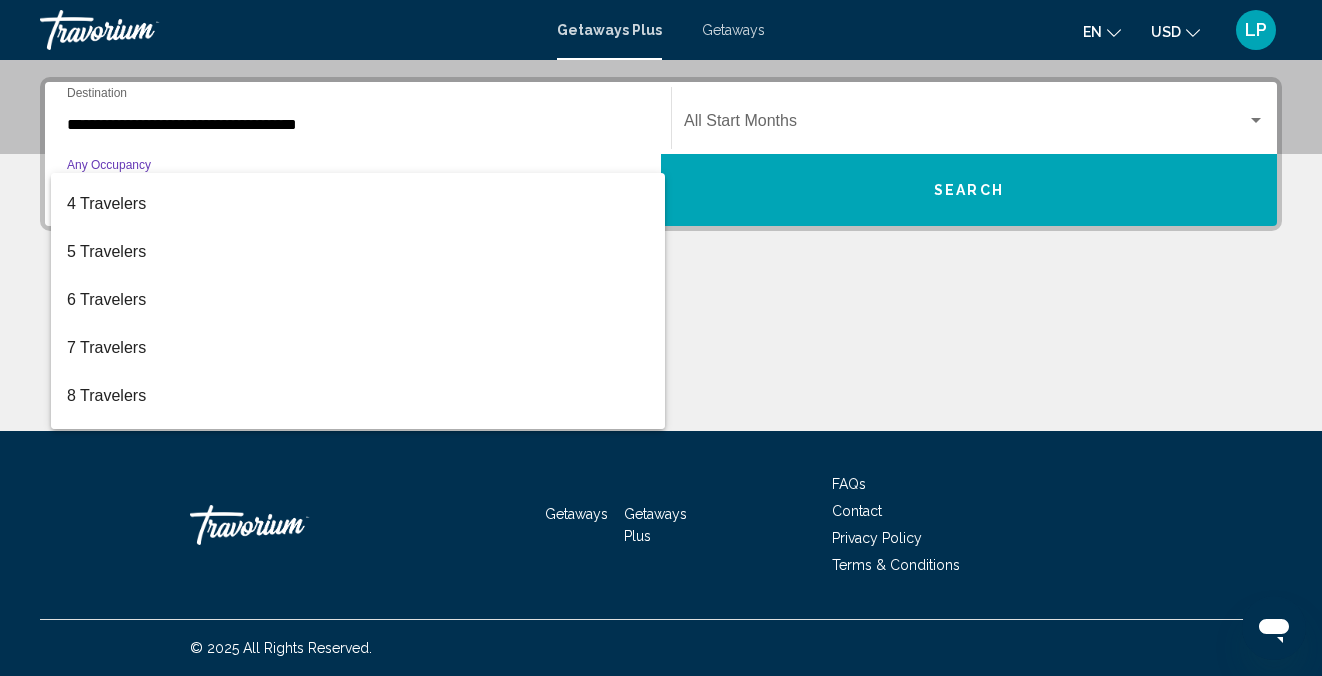 scroll, scrollTop: 0, scrollLeft: 0, axis: both 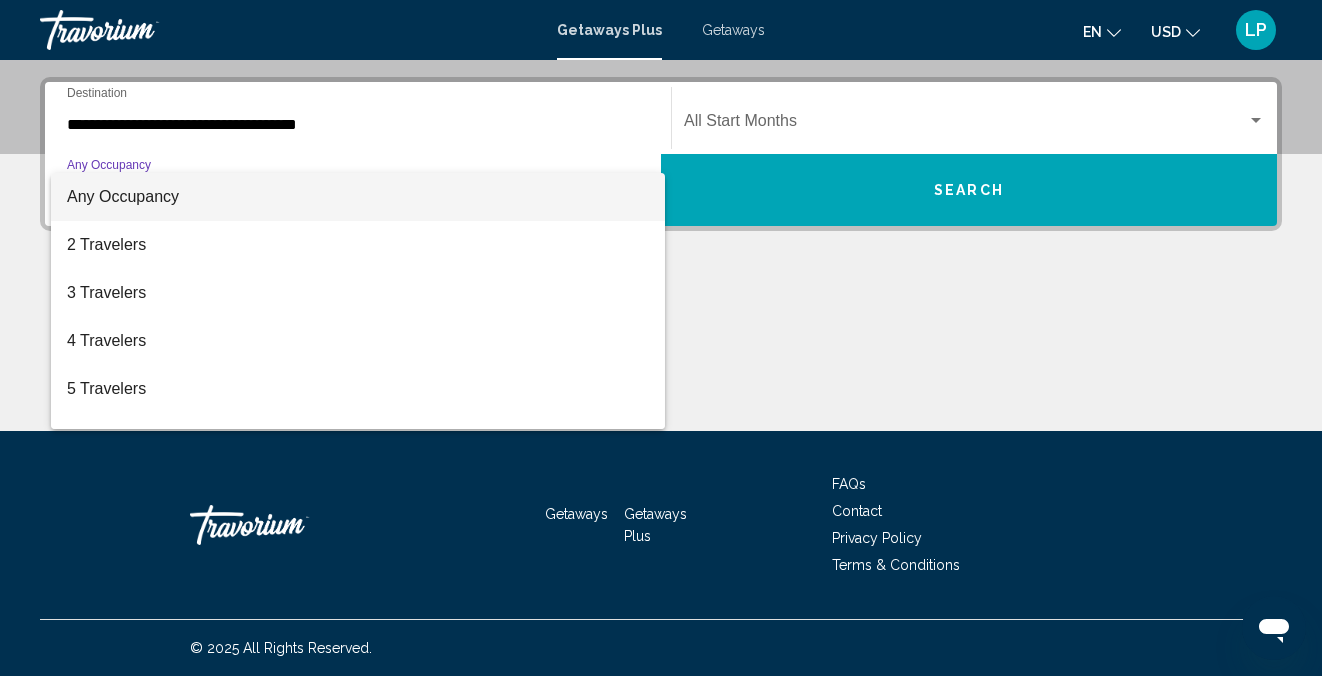 drag, startPoint x: 736, startPoint y: 202, endPoint x: 726, endPoint y: 207, distance: 11.18034 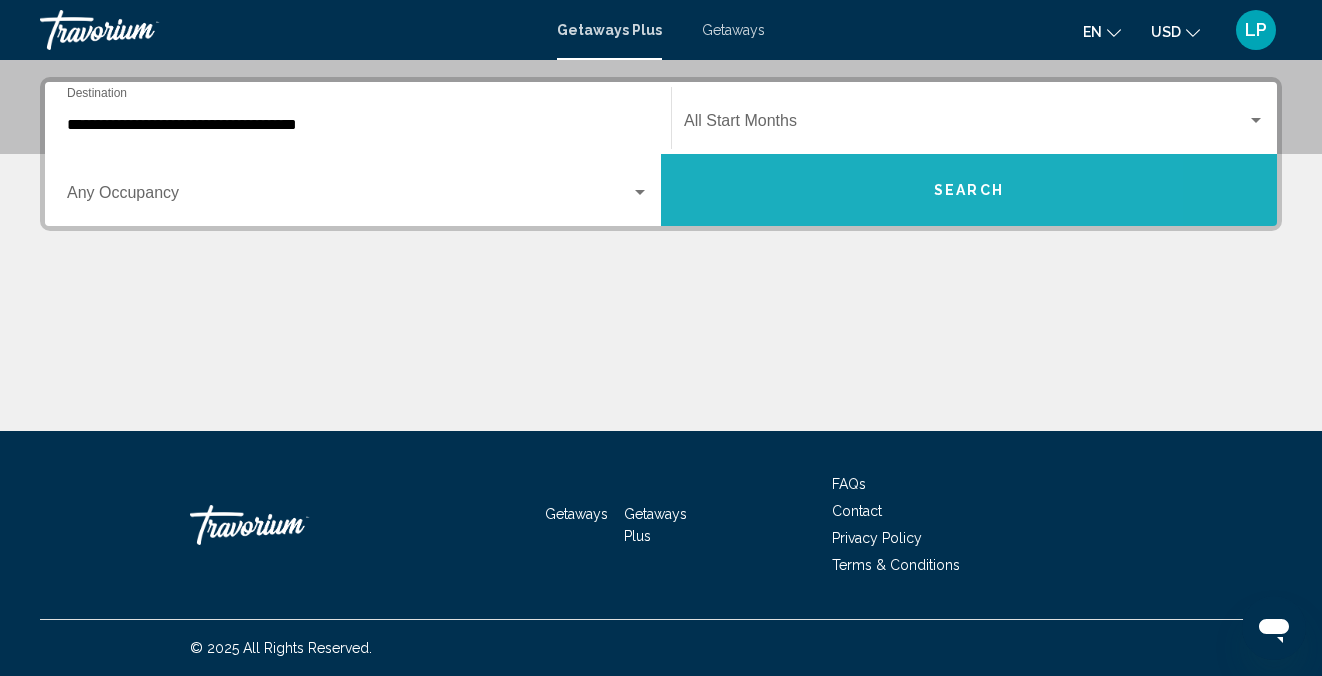 click on "Search" at bounding box center [969, 190] 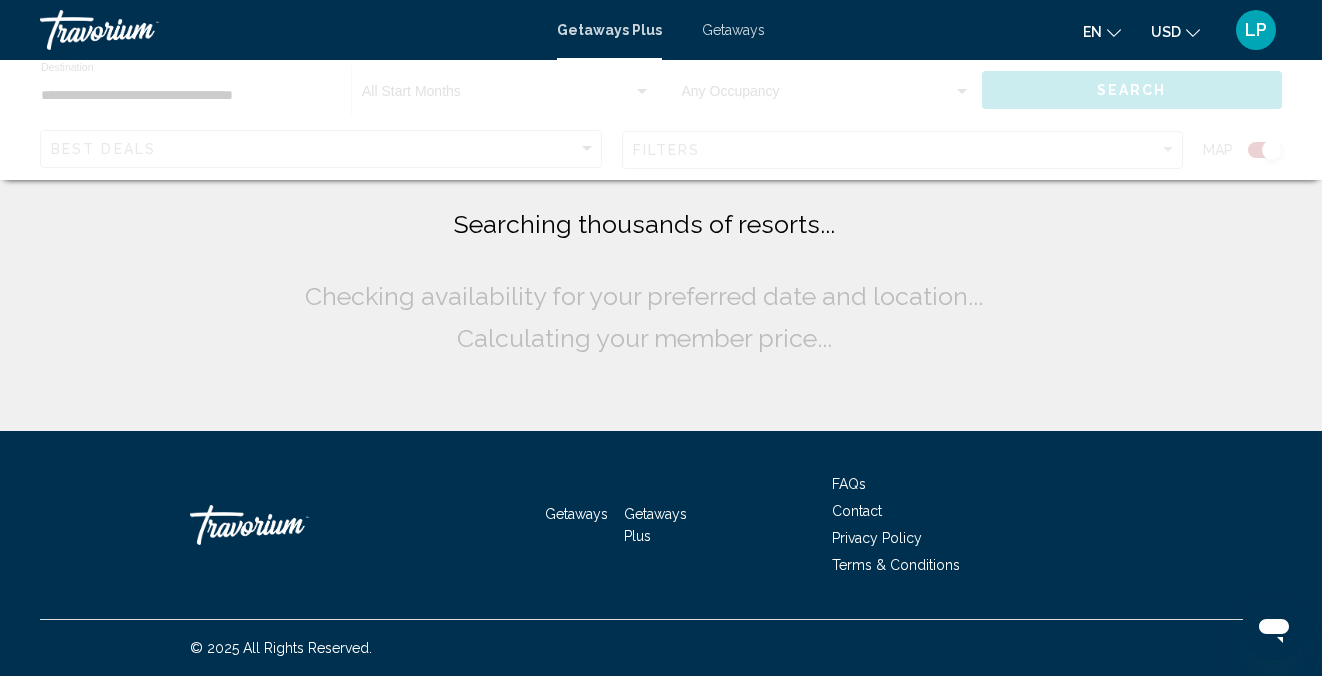 scroll, scrollTop: 0, scrollLeft: 0, axis: both 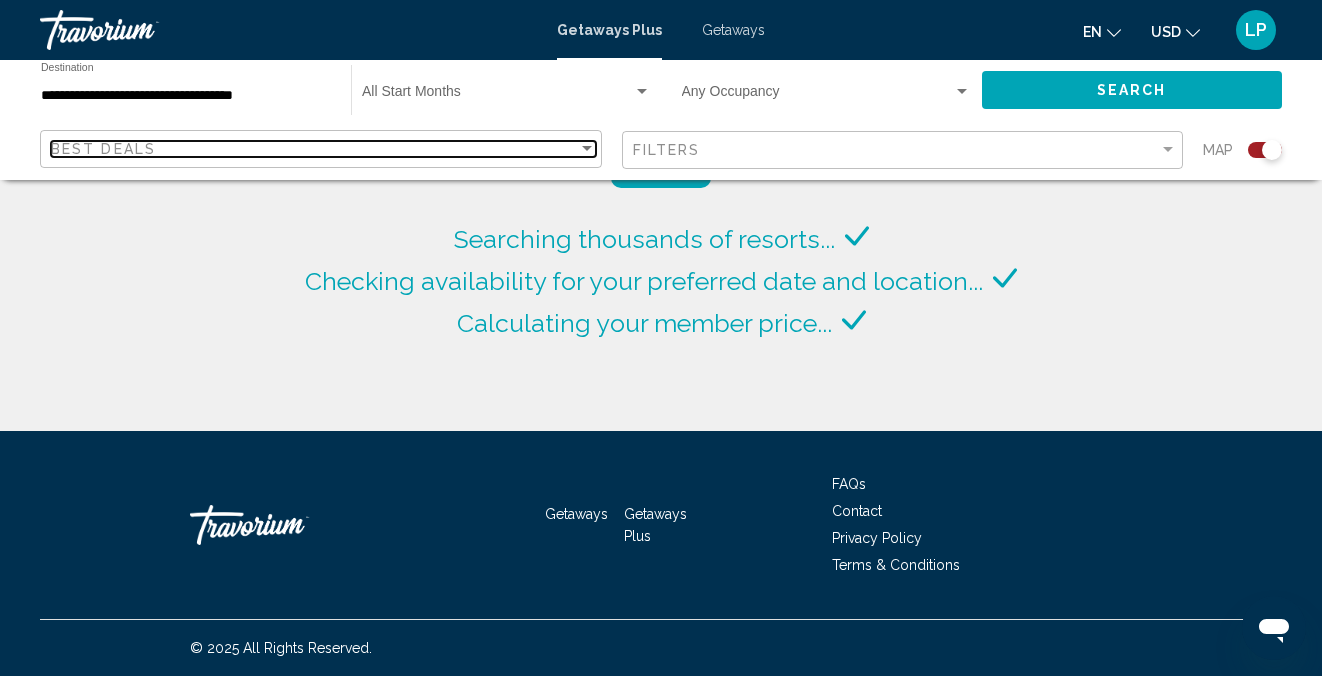 click at bounding box center (587, 148) 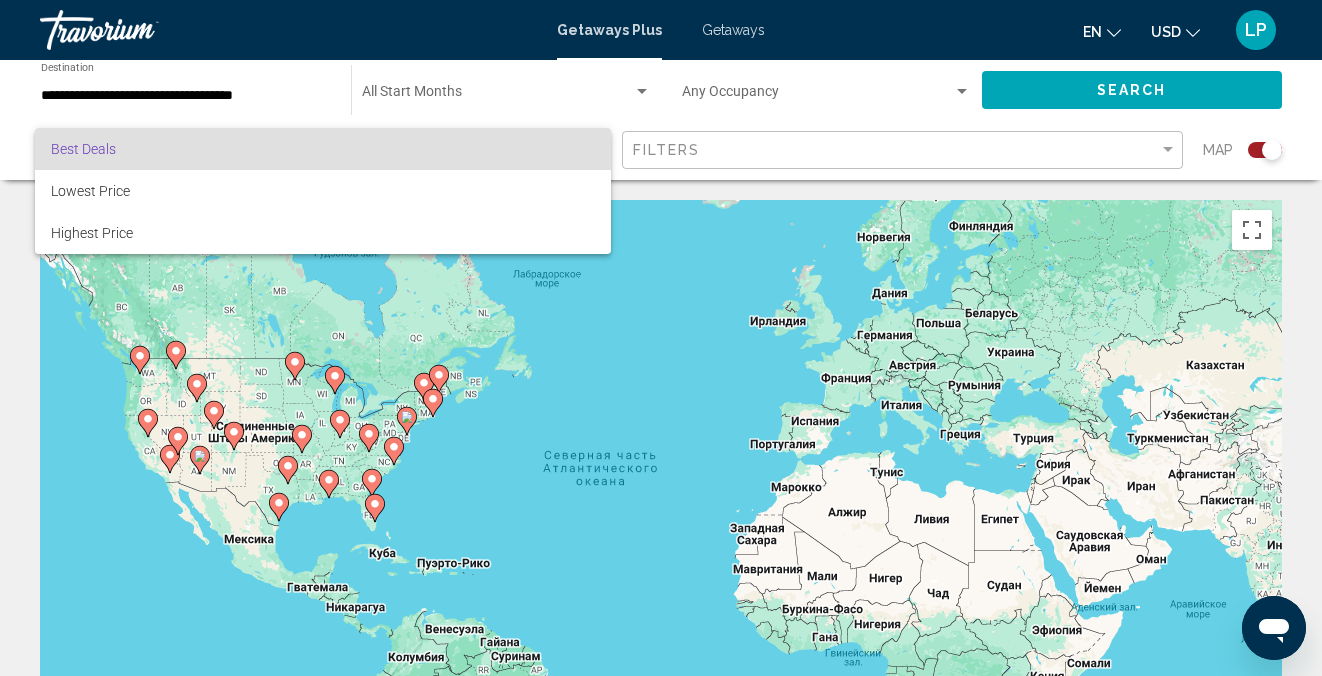 click at bounding box center [661, 338] 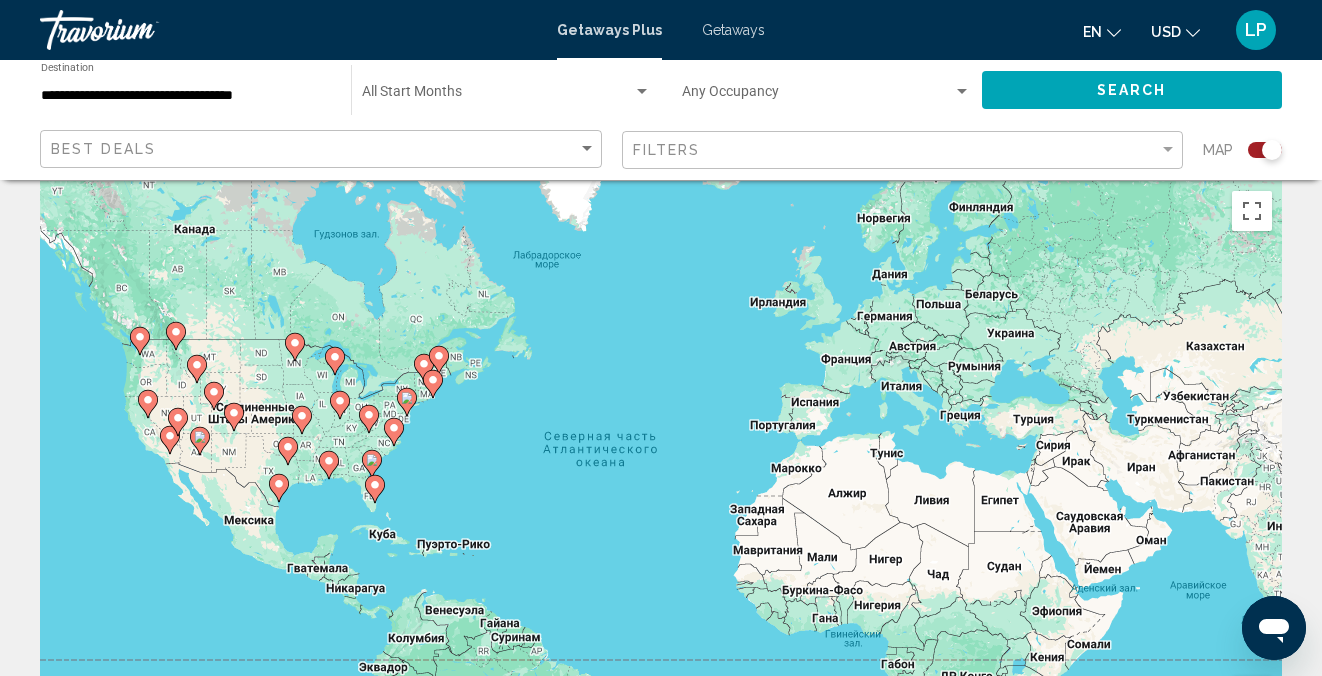 scroll, scrollTop: 13, scrollLeft: 0, axis: vertical 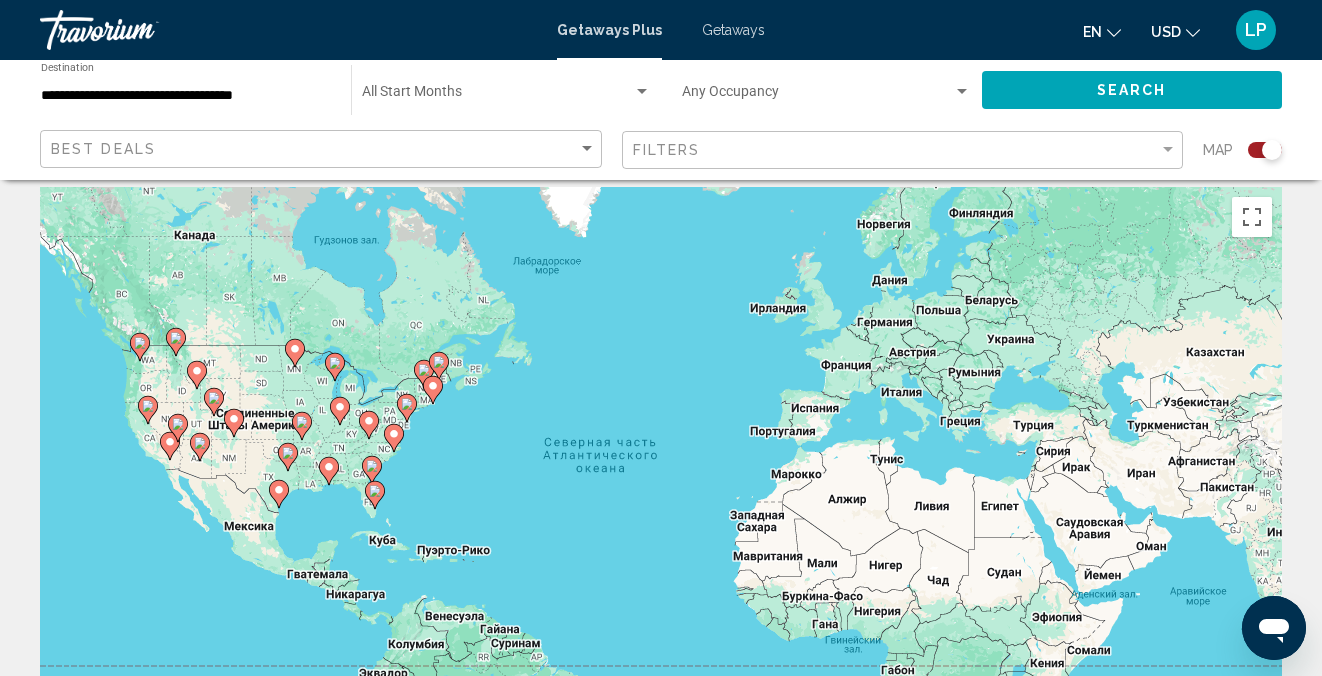 click 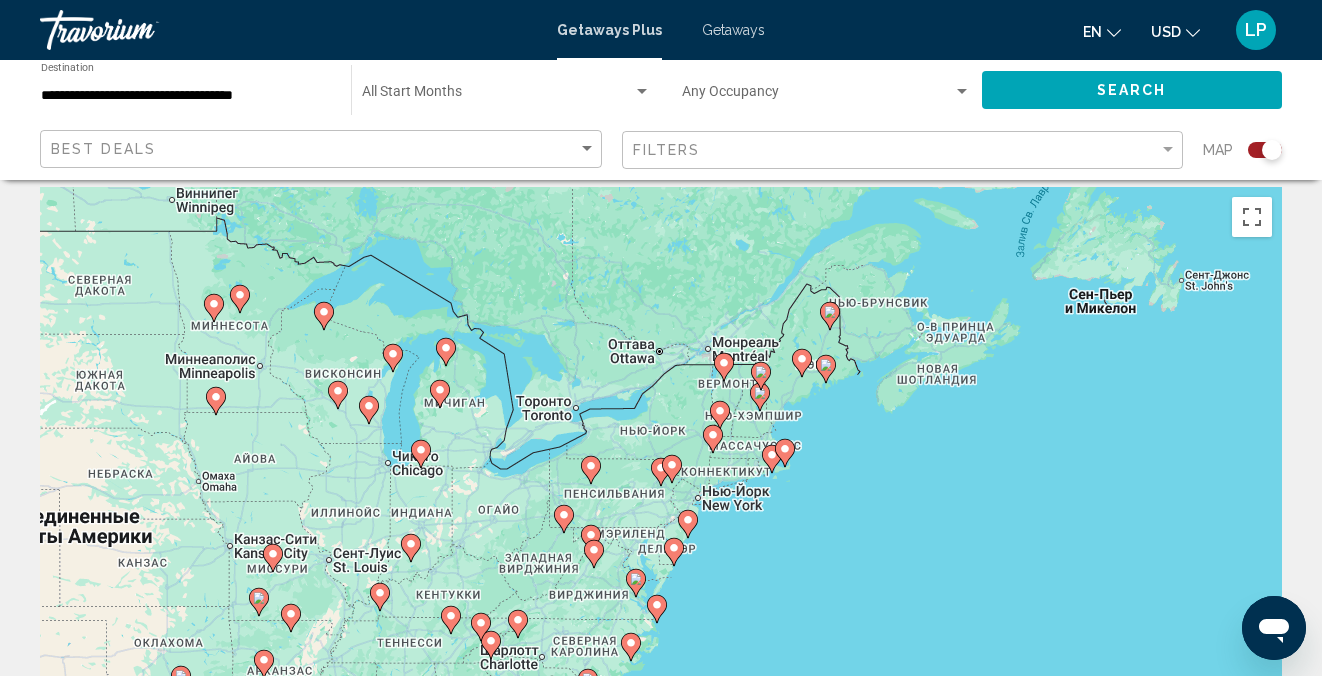 click on "Для навигации используйте клавиши со стрелками. Чтобы активировать перетаскивание с помощью клавиатуры, нажмите Alt + Ввод. После этого перемещайте маркер, используя клавиши со стрелками. Чтобы завершить перетаскивание, нажмите клавишу Ввод. Чтобы отменить действие, нажмите клавишу Esc." at bounding box center [661, 487] 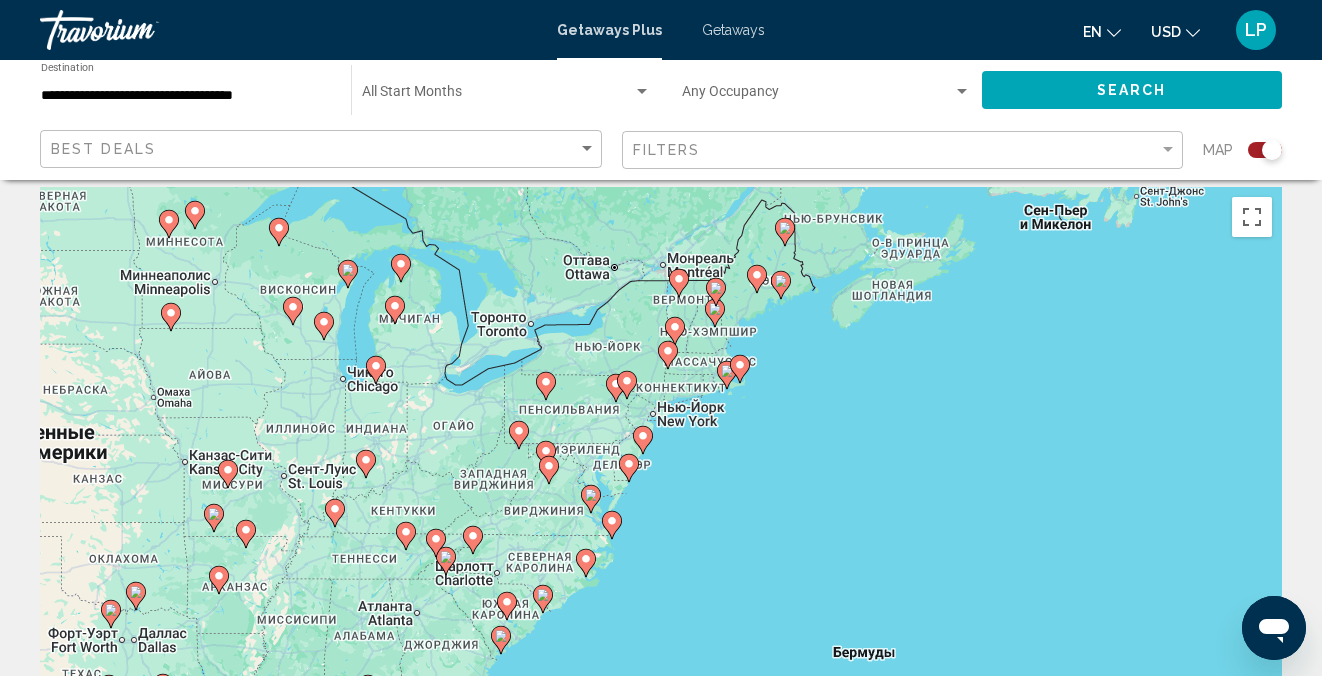 drag, startPoint x: 547, startPoint y: 409, endPoint x: 504, endPoint y: 340, distance: 81.3019 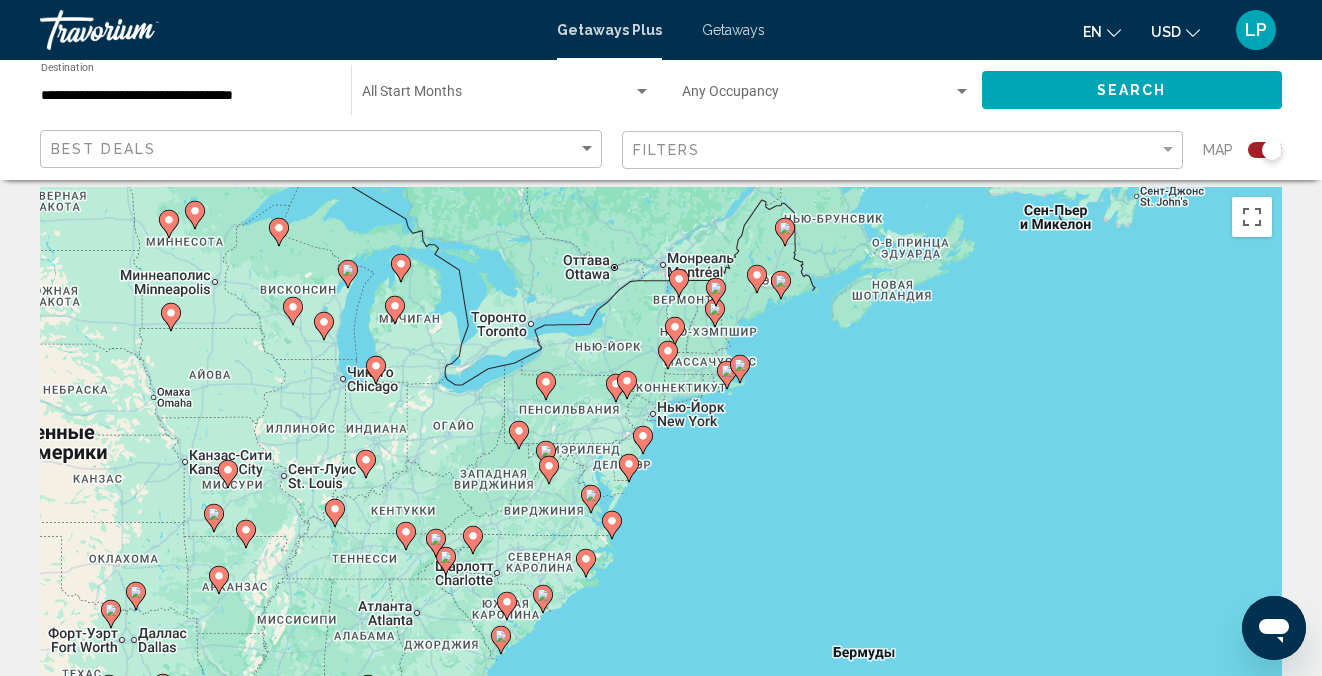 click on "Для навигации используйте клавиши со стрелками. Чтобы активировать перетаскивание с помощью клавиатуры, нажмите Alt + Ввод. После этого перемещайте маркер, используя клавиши со стрелками. Чтобы завершить перетаскивание, нажмите клавишу Ввод. Чтобы отменить действие, нажмите клавишу Esc." at bounding box center (661, 487) 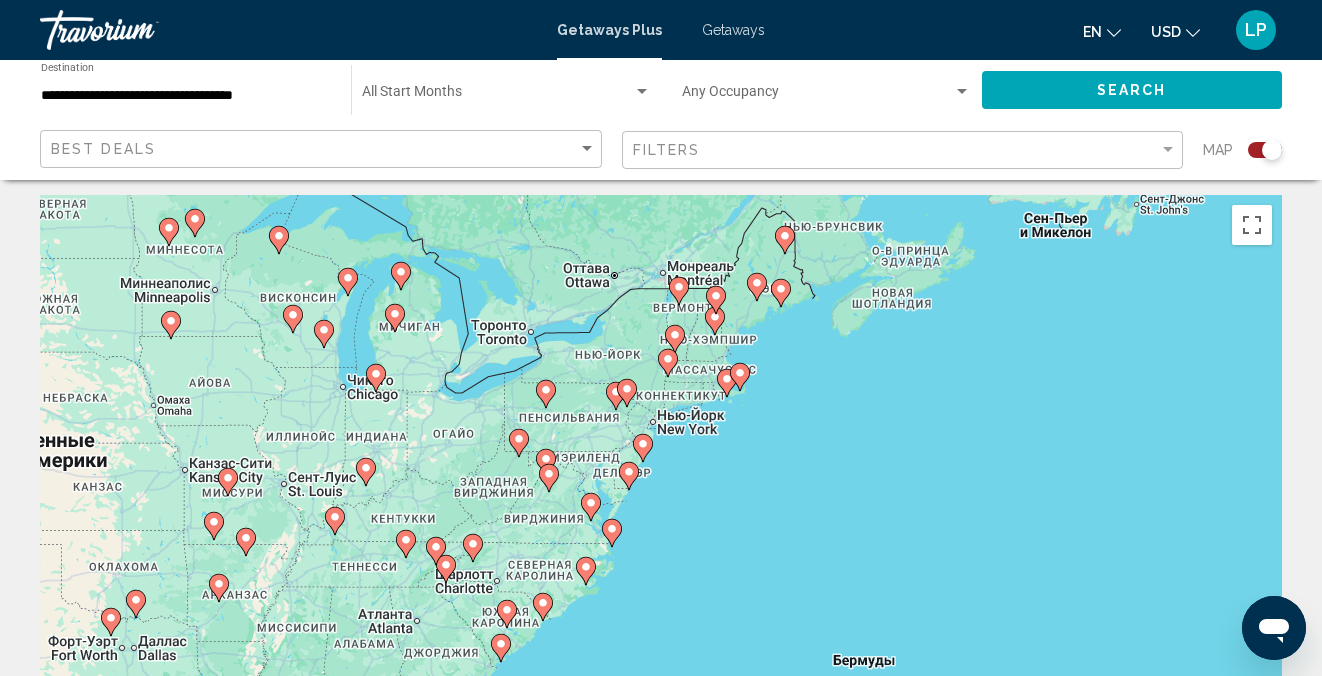click 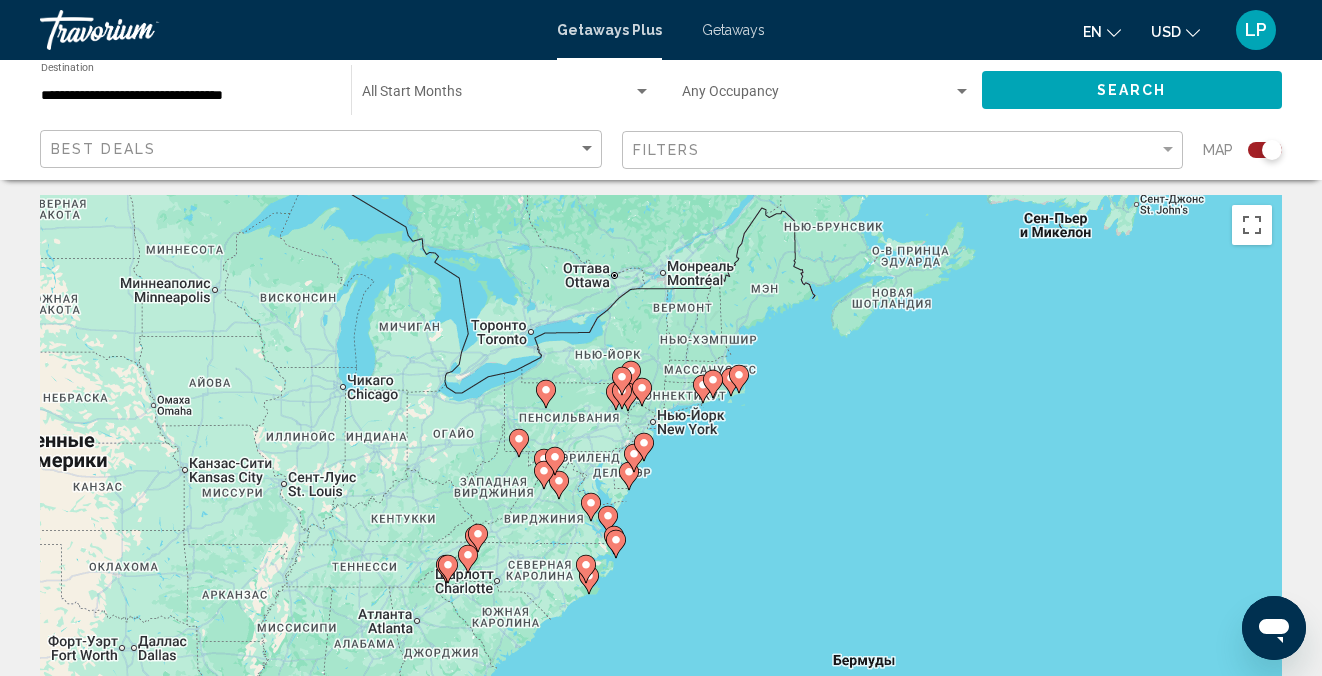 scroll, scrollTop: 8, scrollLeft: 0, axis: vertical 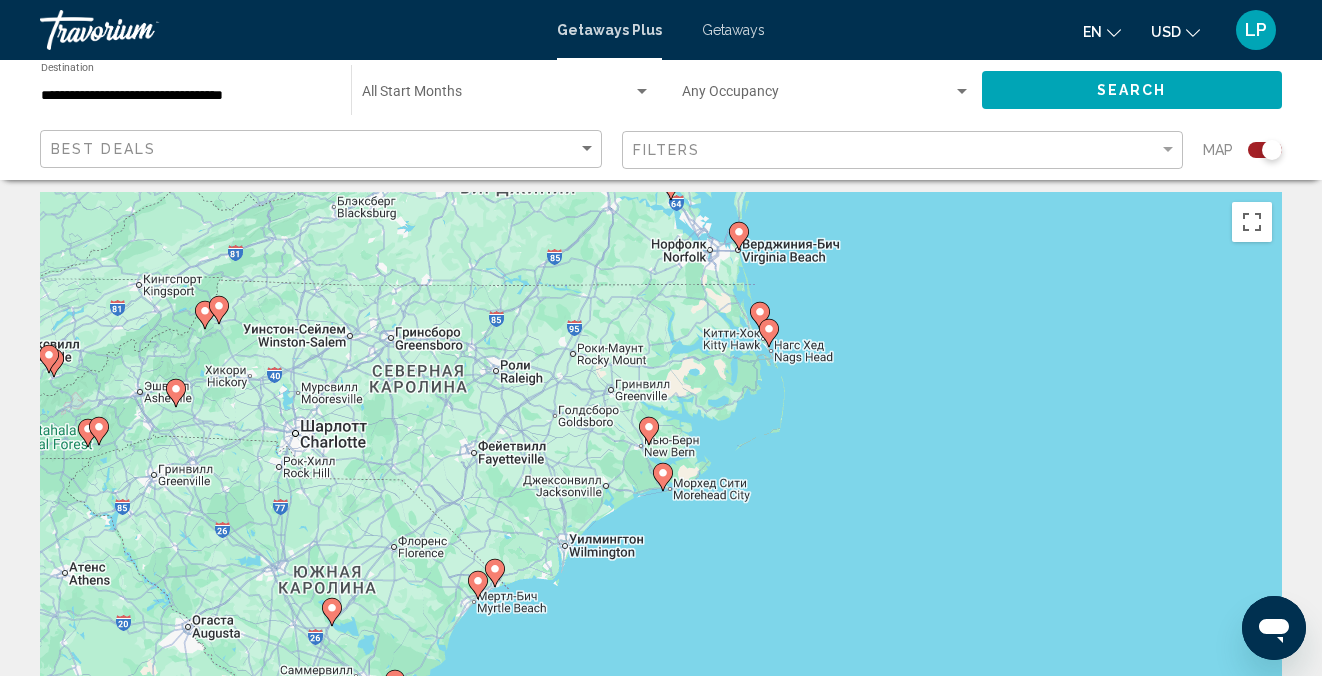 click 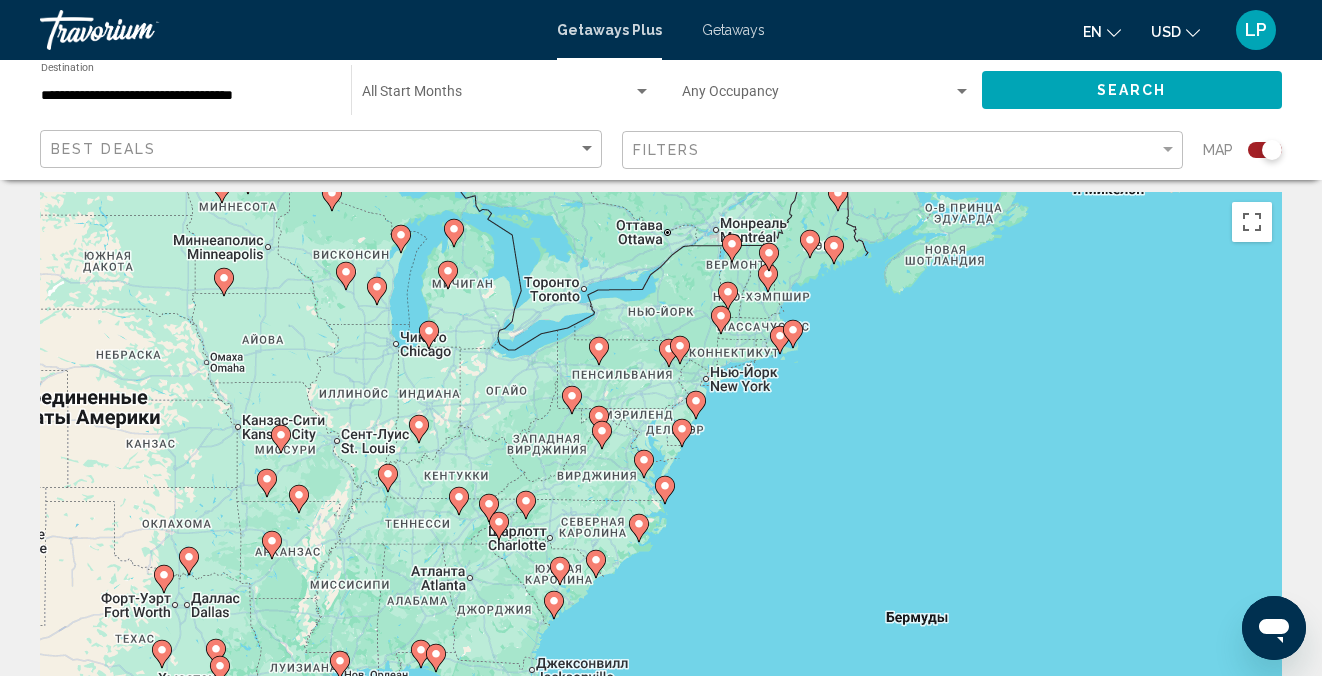 click 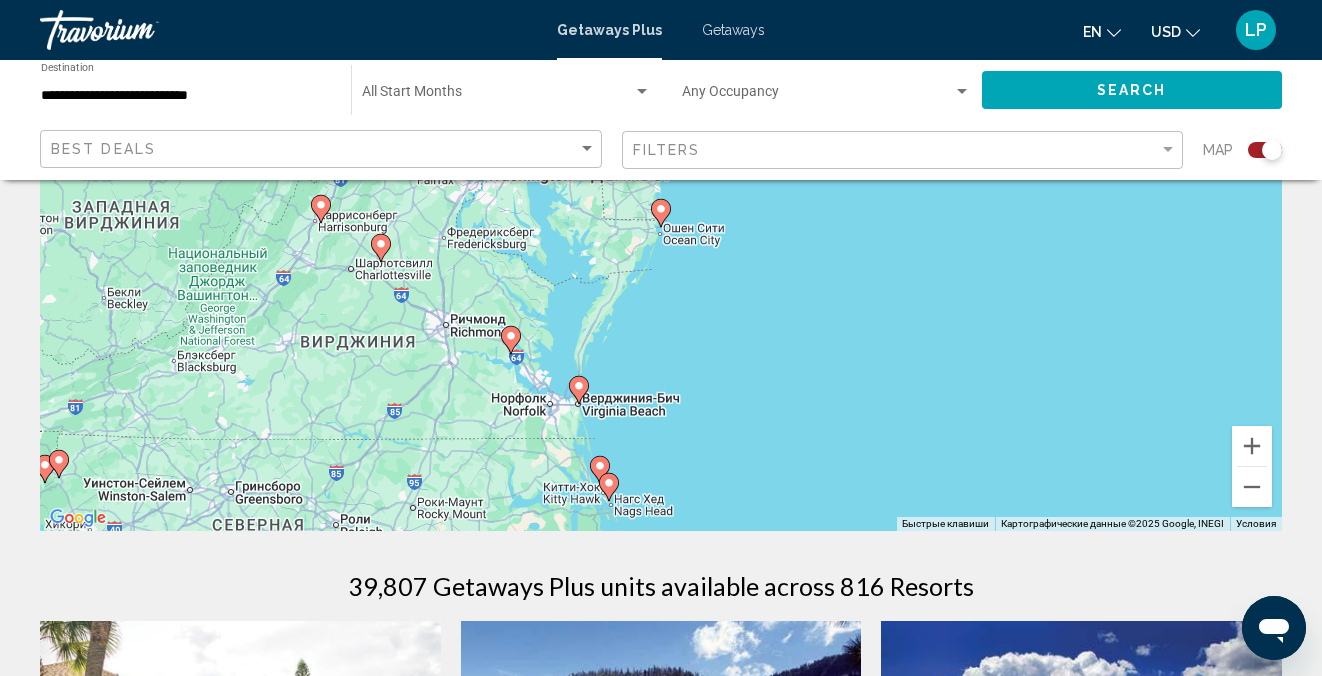 scroll, scrollTop: 290, scrollLeft: 0, axis: vertical 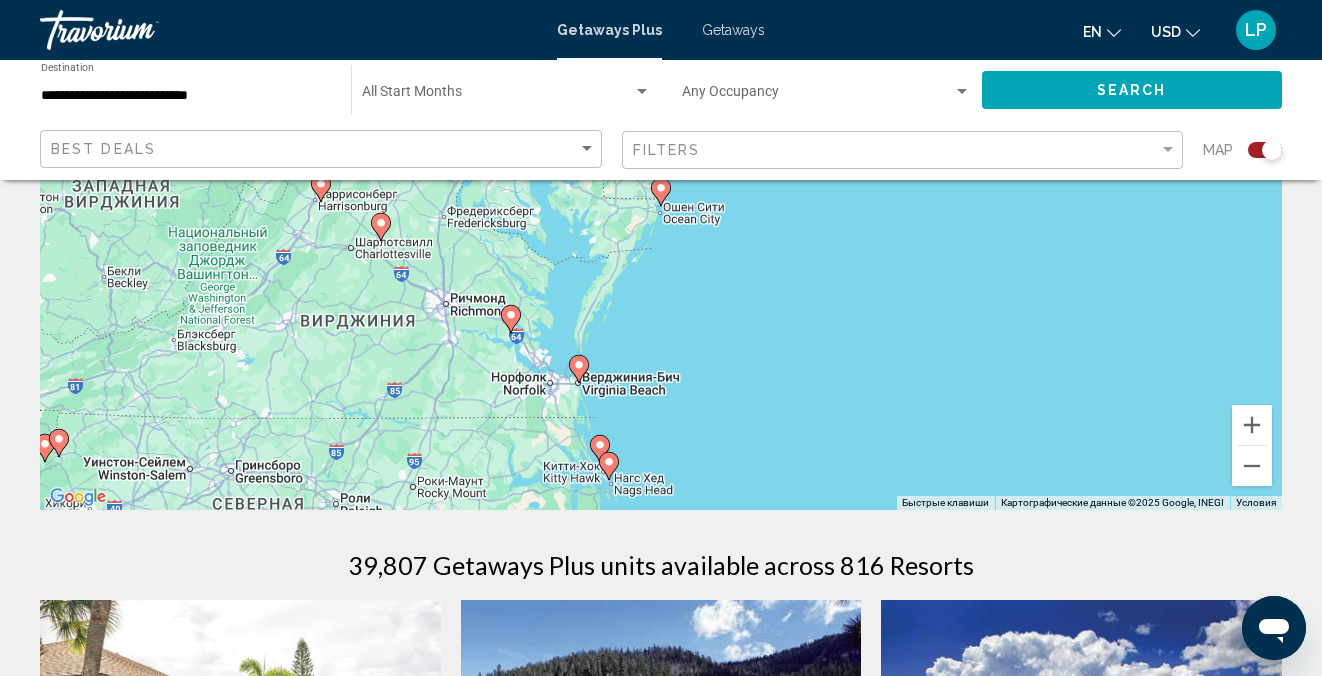 click 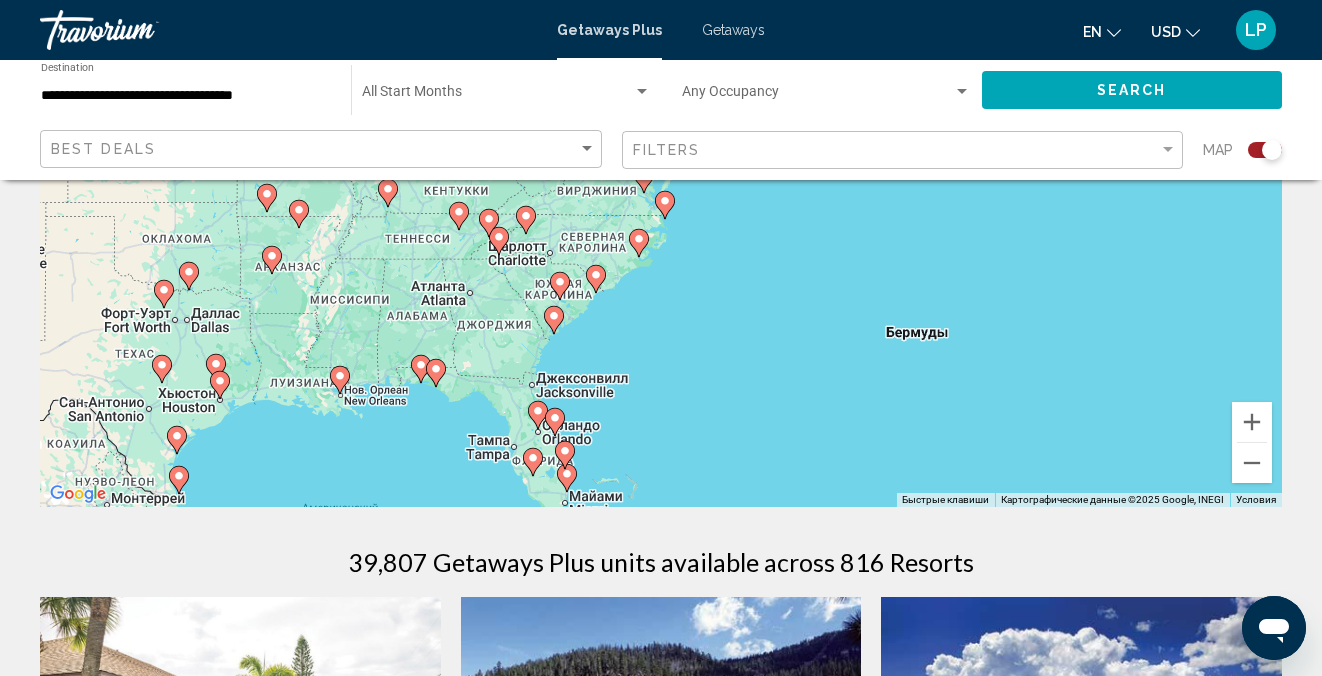 scroll, scrollTop: 0, scrollLeft: 0, axis: both 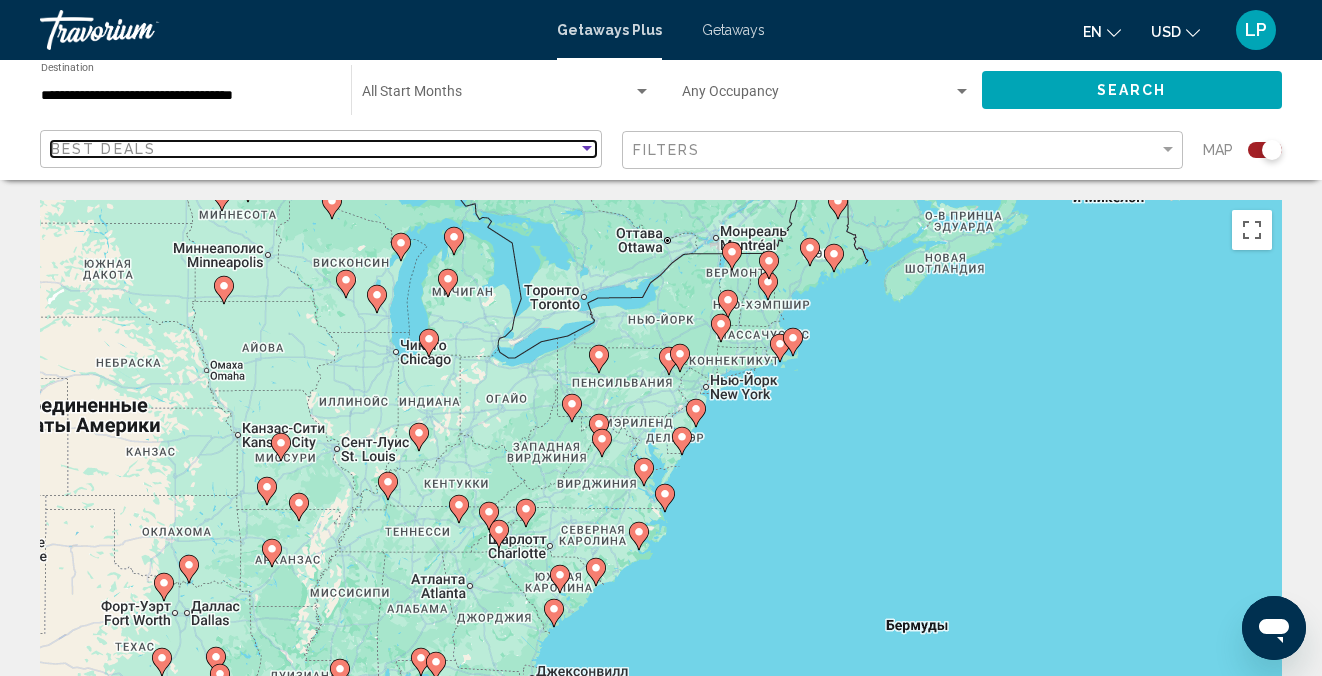click at bounding box center (587, 148) 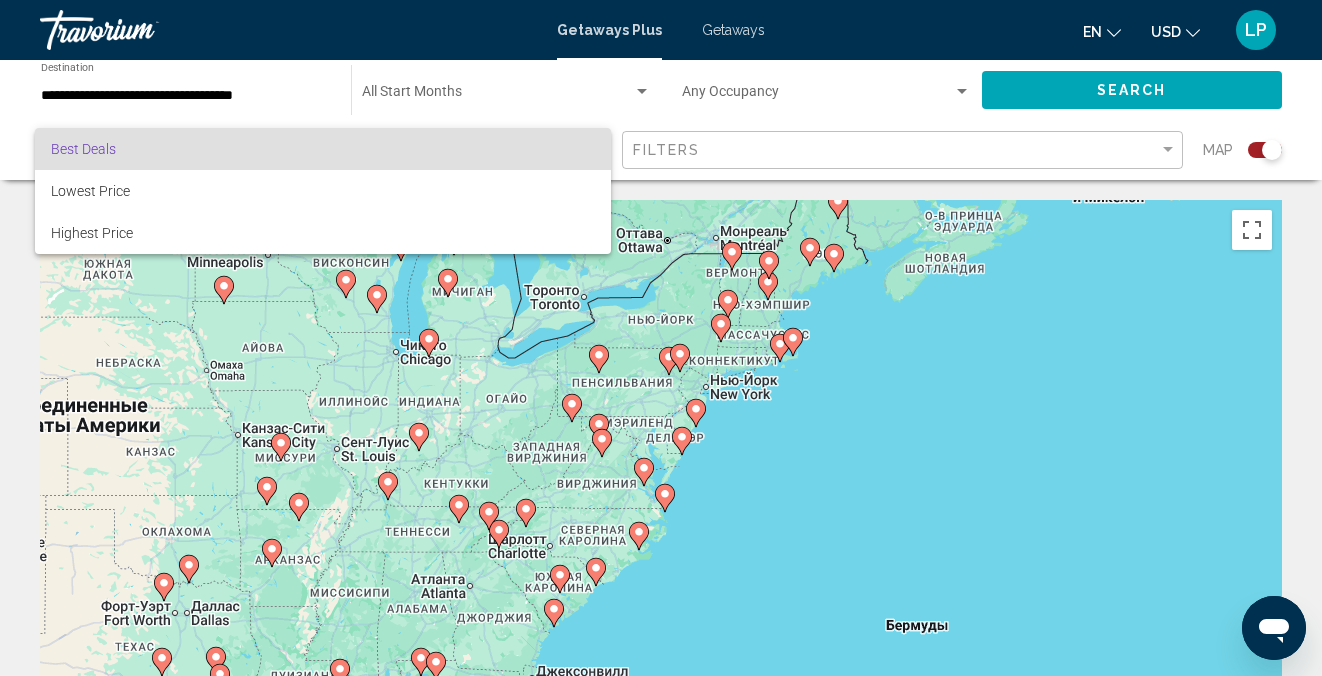 click at bounding box center (661, 338) 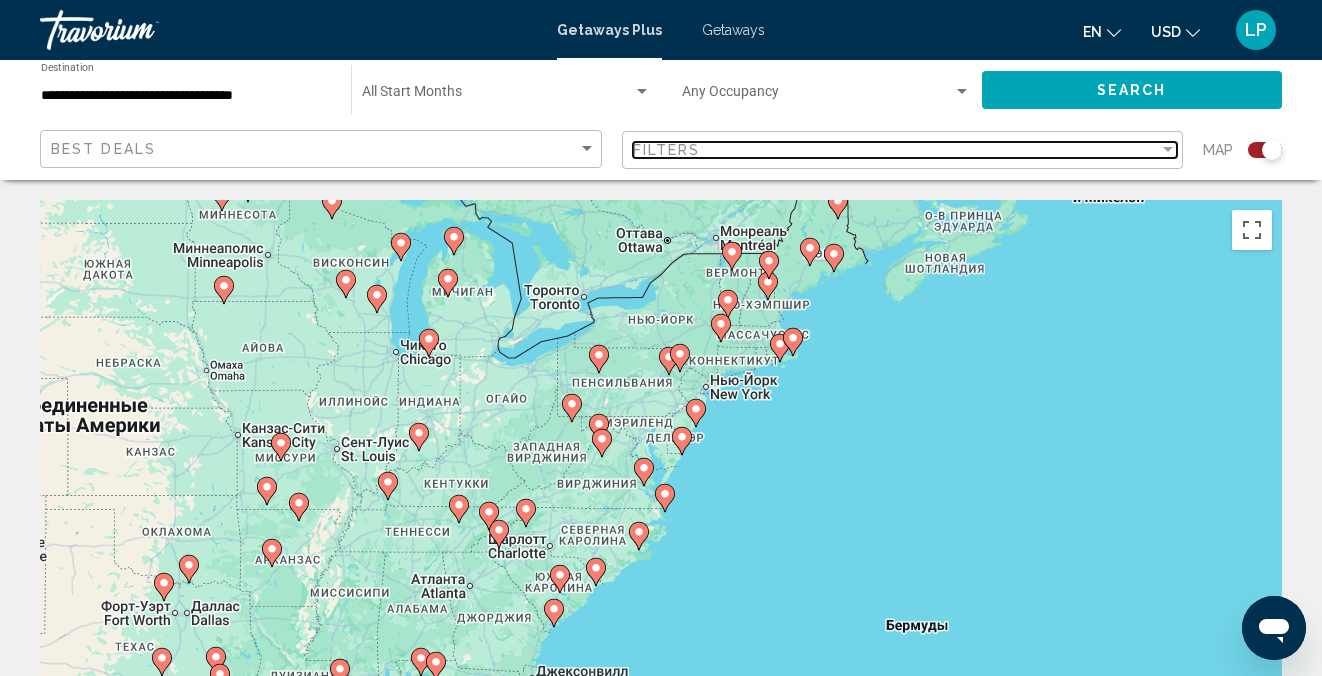 click at bounding box center (1168, 149) 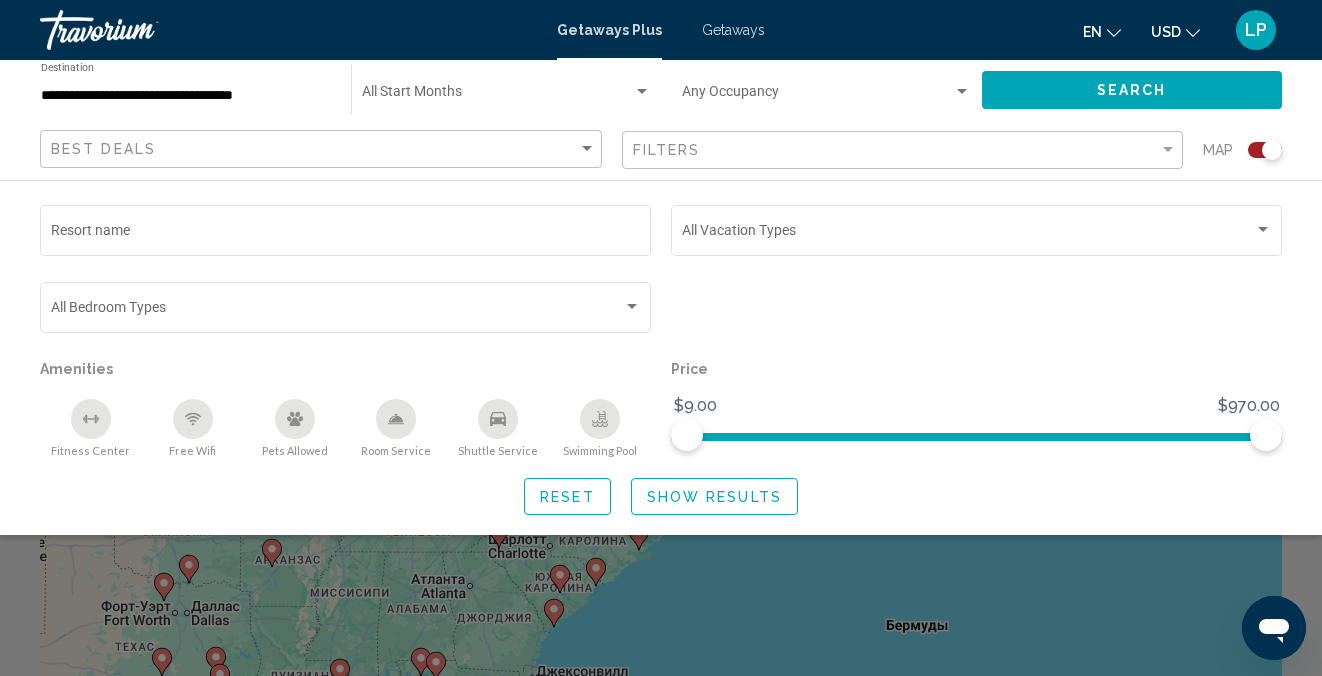 click 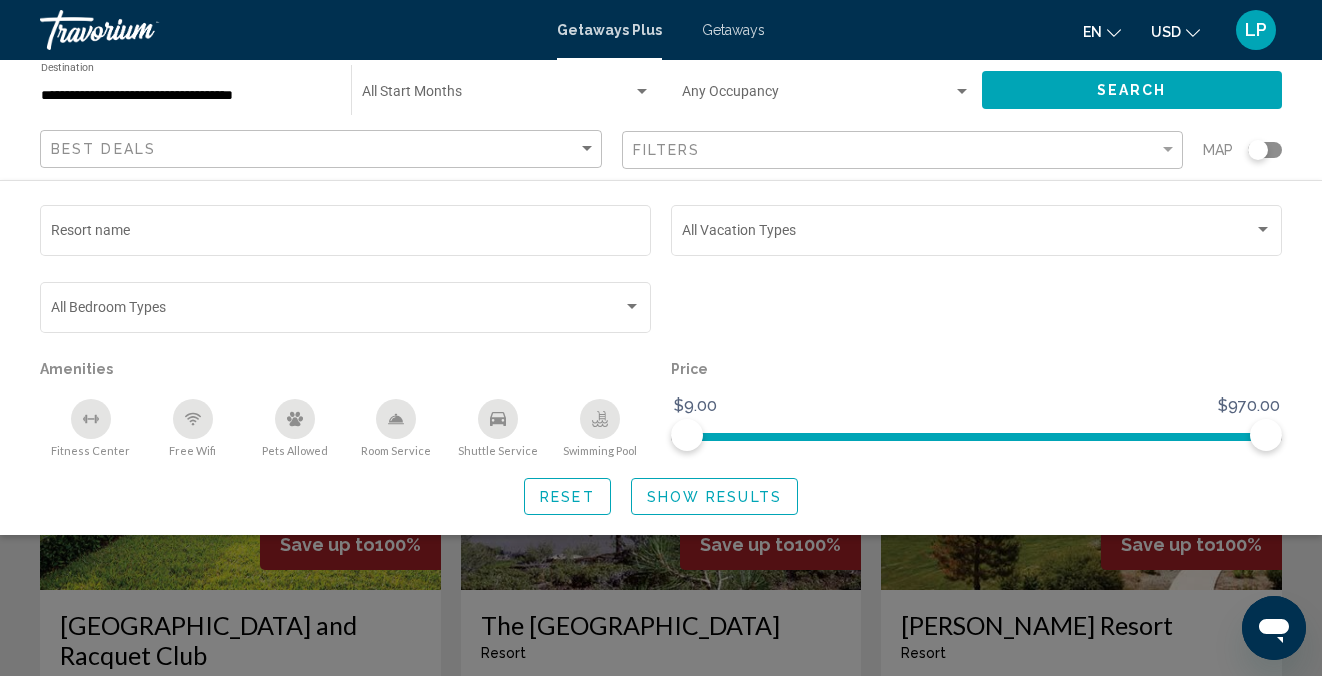 click 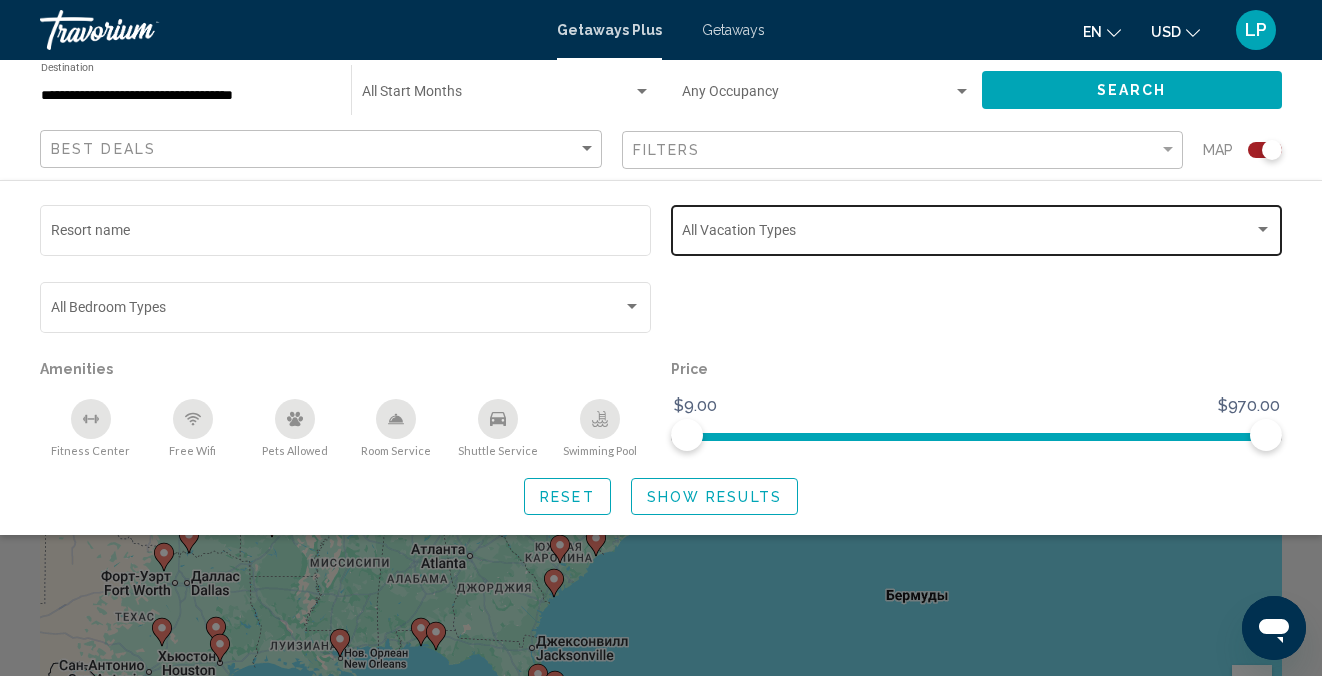 scroll, scrollTop: 0, scrollLeft: 0, axis: both 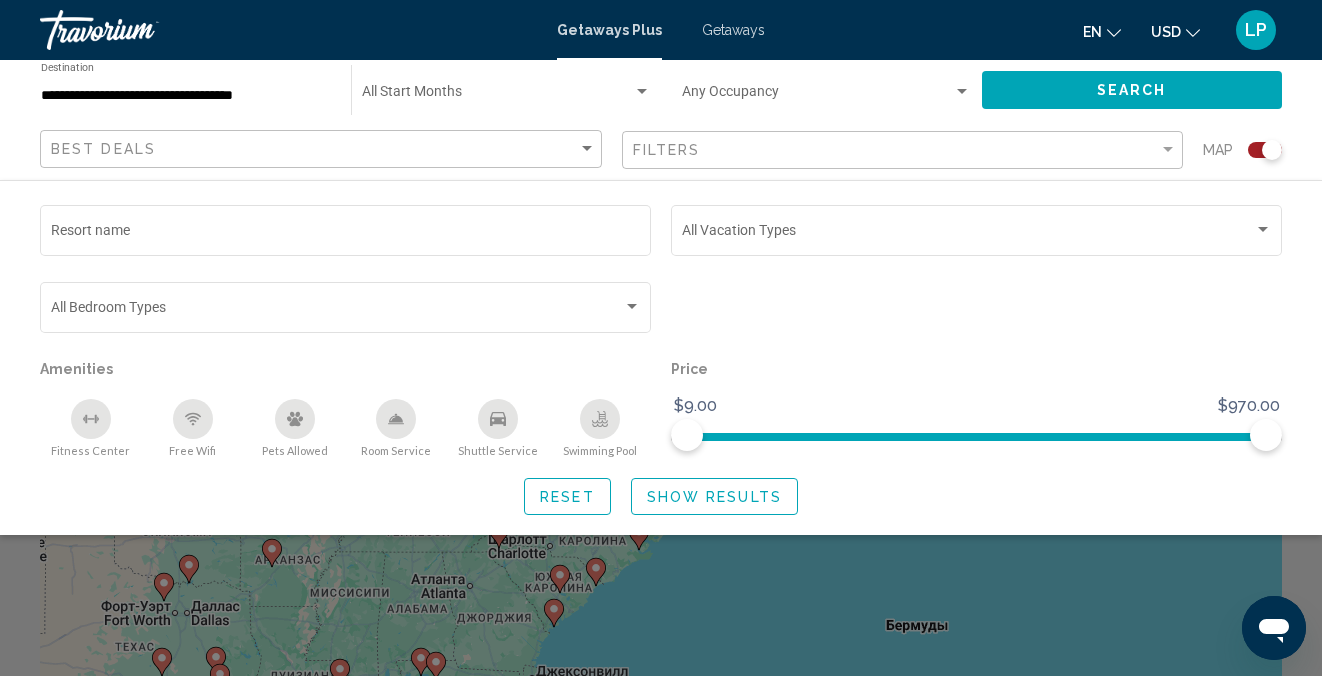 click on "Price" 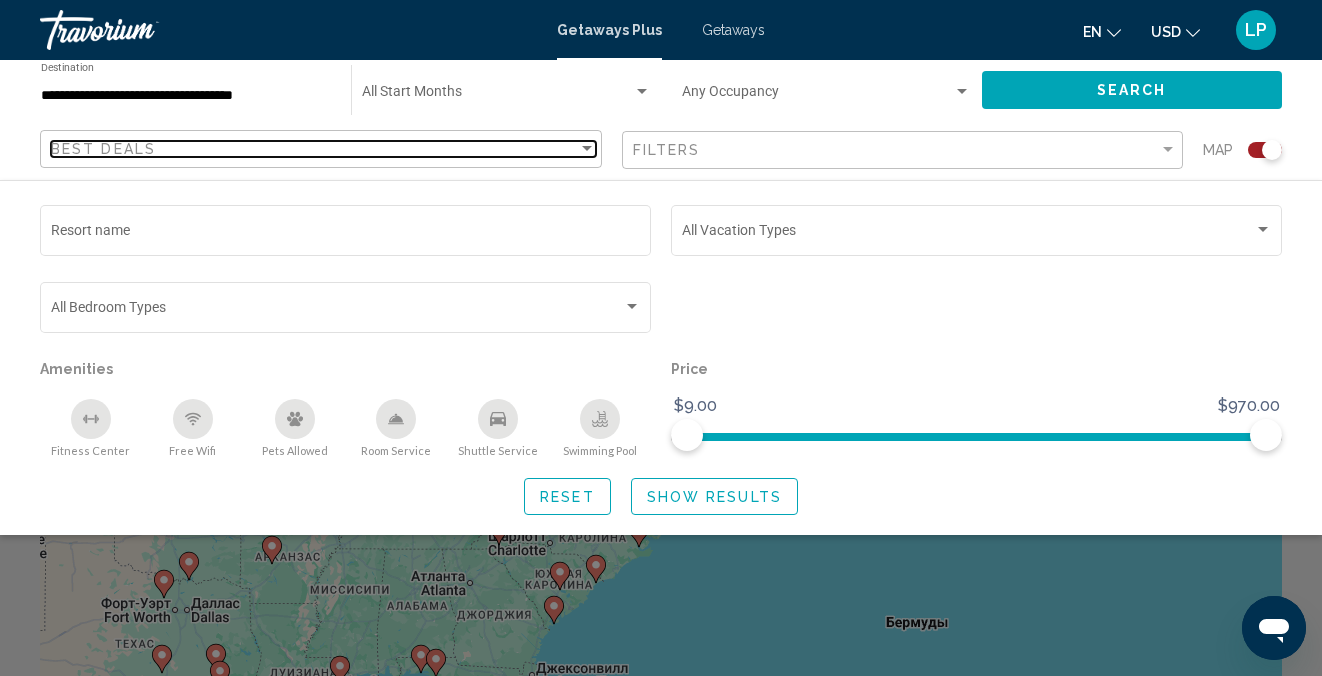 click at bounding box center [587, 148] 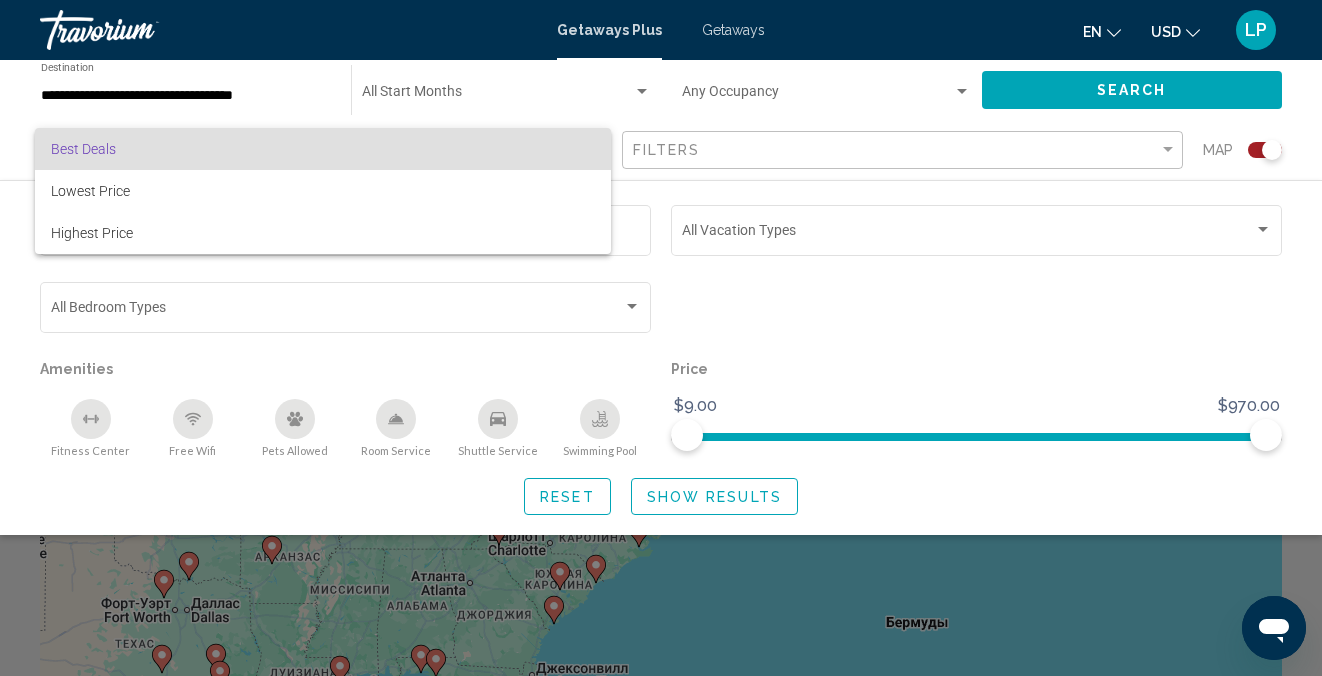 click at bounding box center [661, 338] 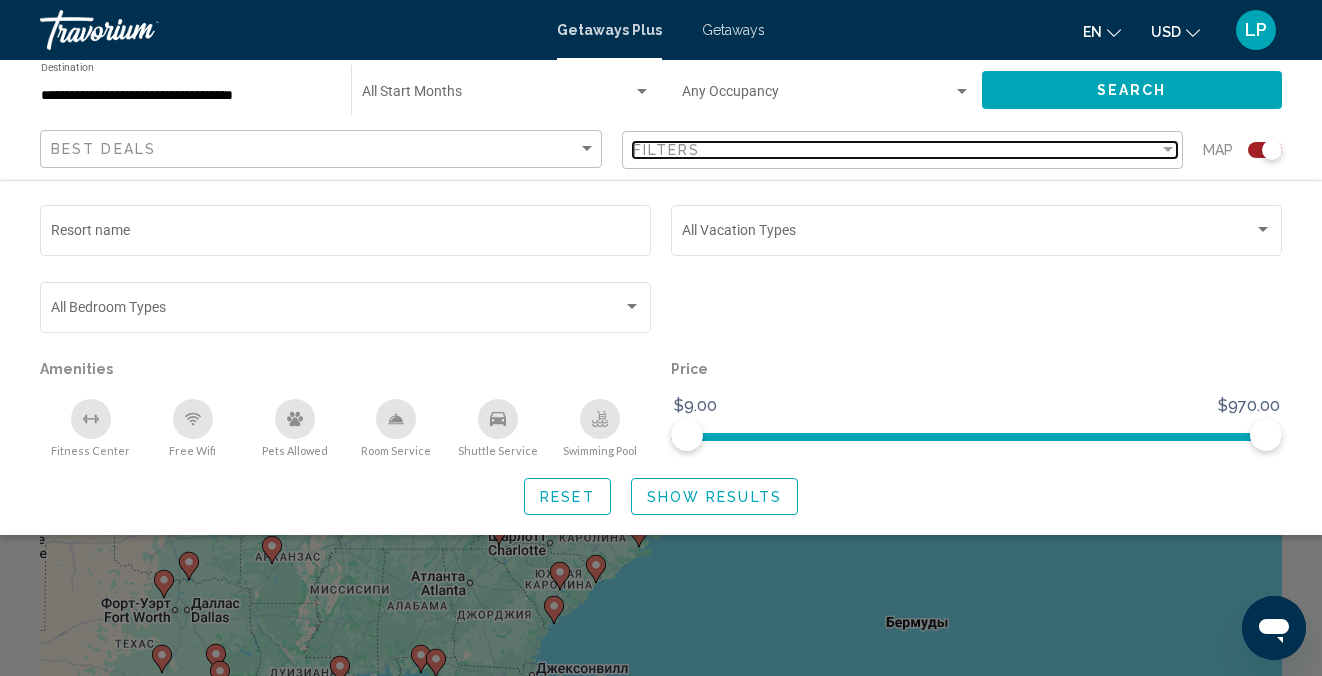 click at bounding box center (1168, 149) 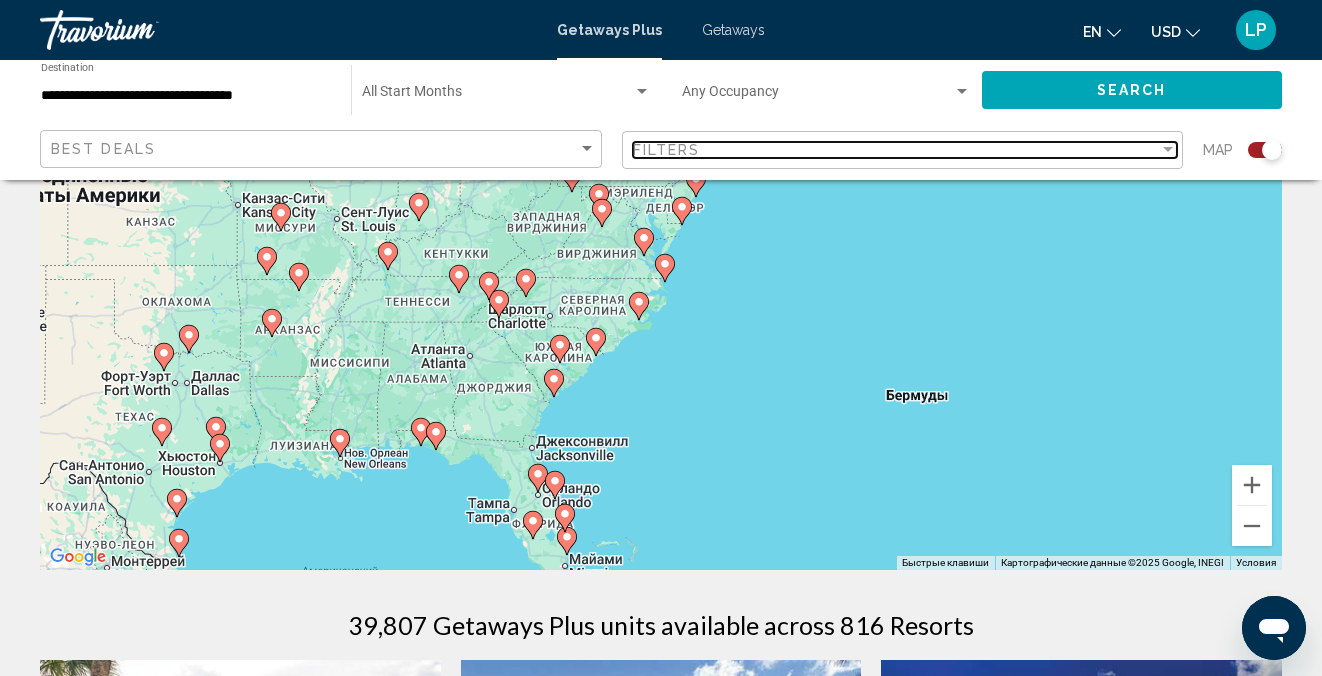 scroll, scrollTop: 242, scrollLeft: 0, axis: vertical 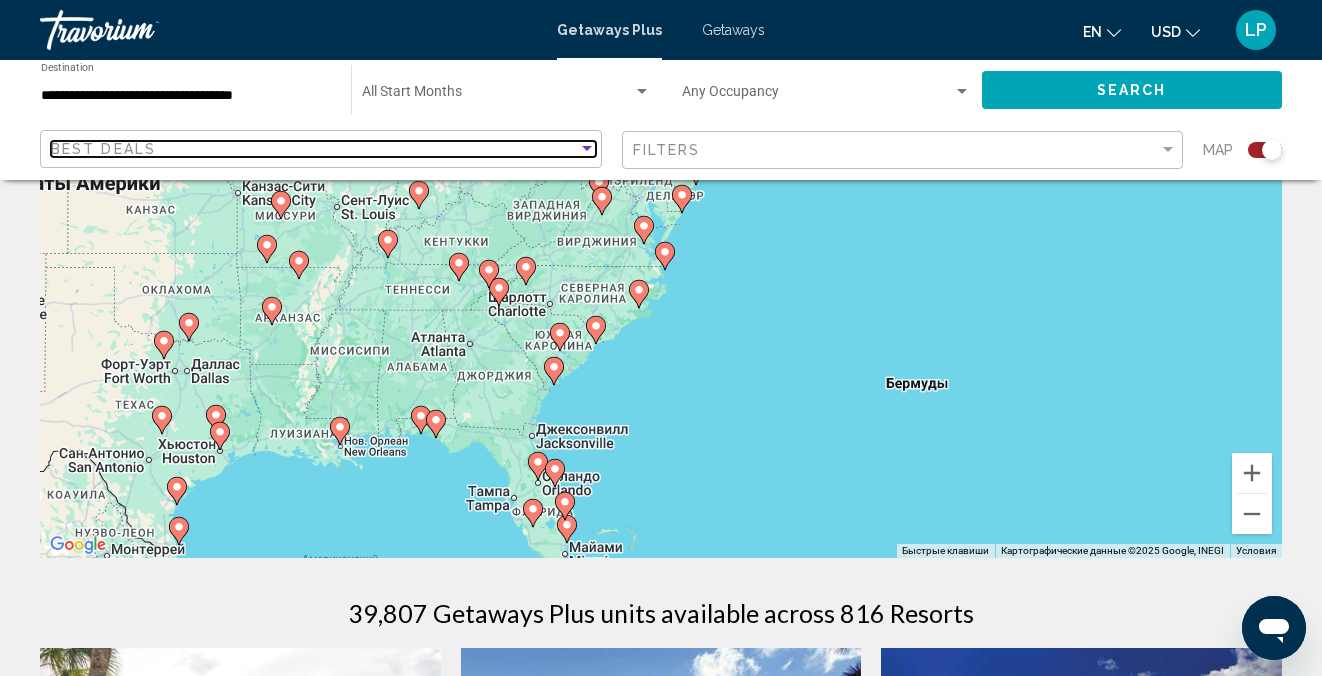 click at bounding box center (587, 148) 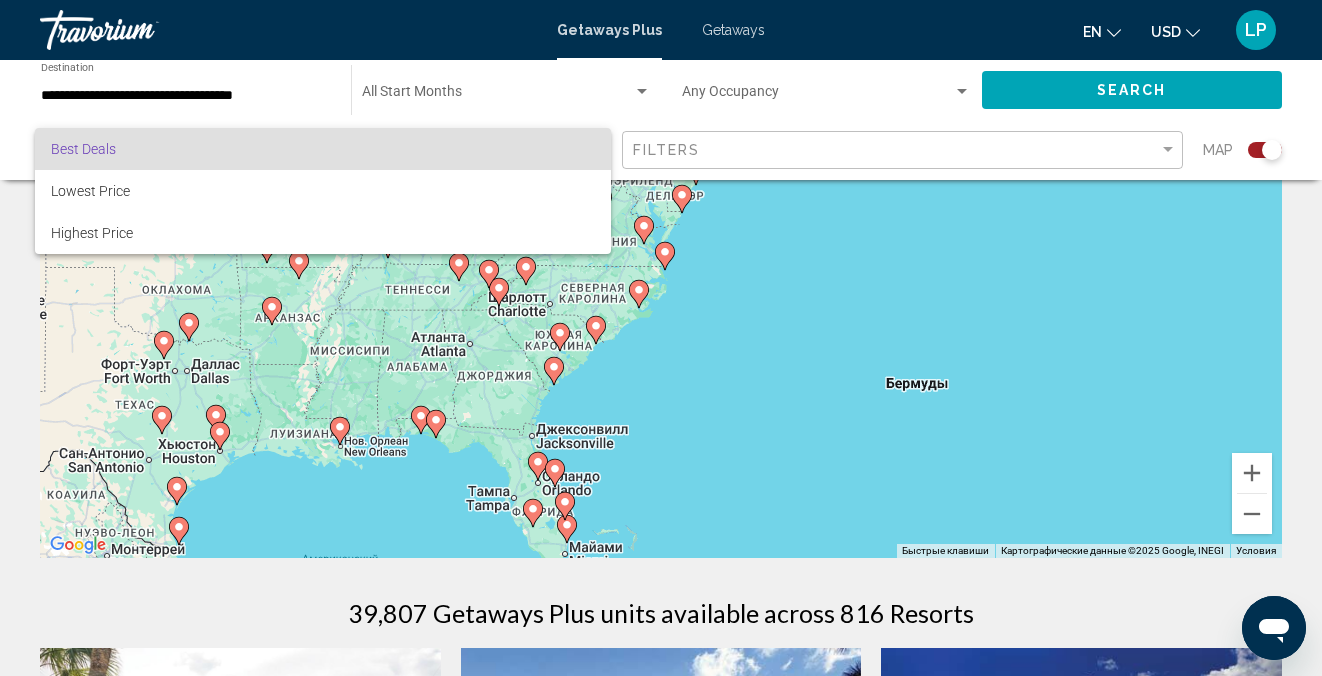 click at bounding box center (661, 338) 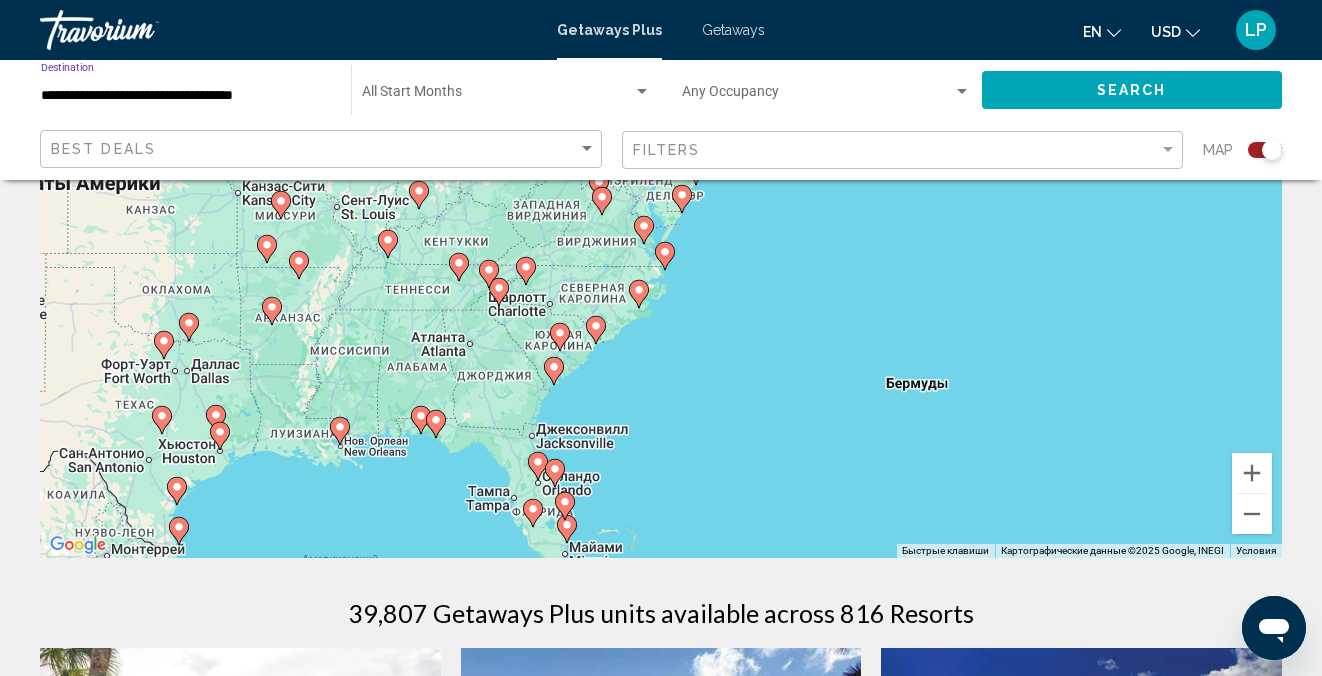 click on "**********" at bounding box center (186, 96) 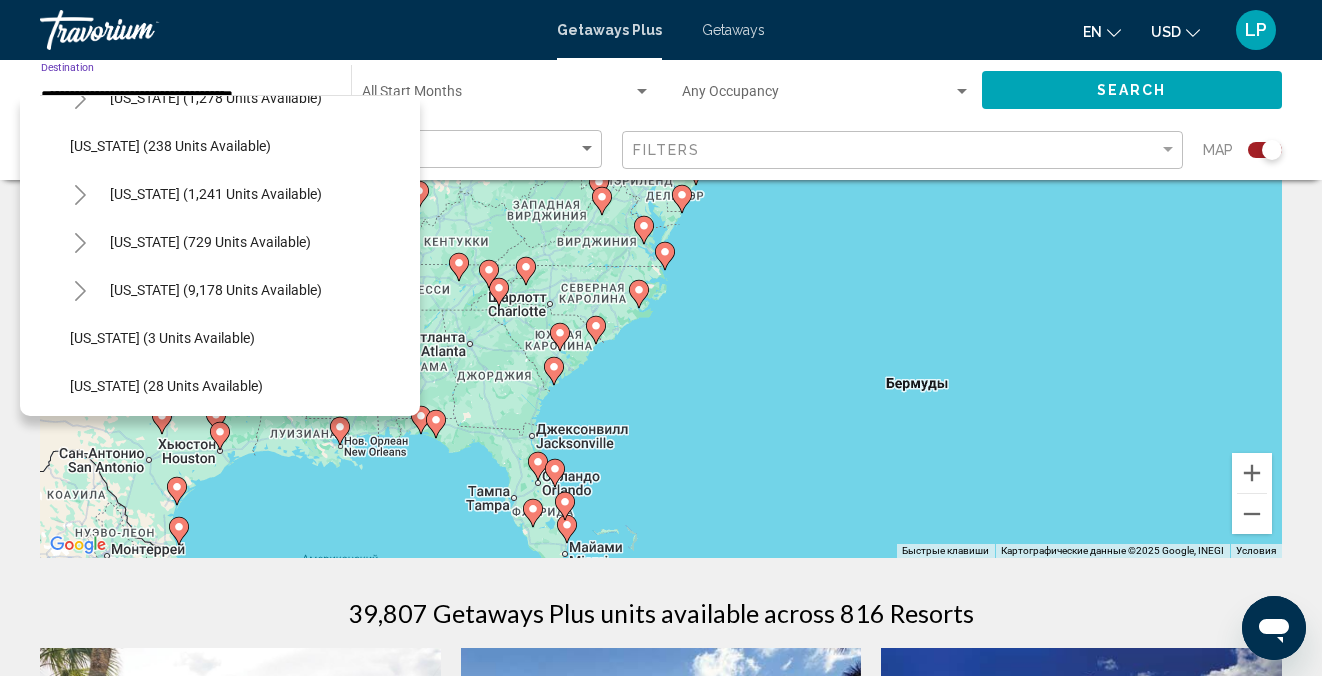 scroll, scrollTop: 0, scrollLeft: 0, axis: both 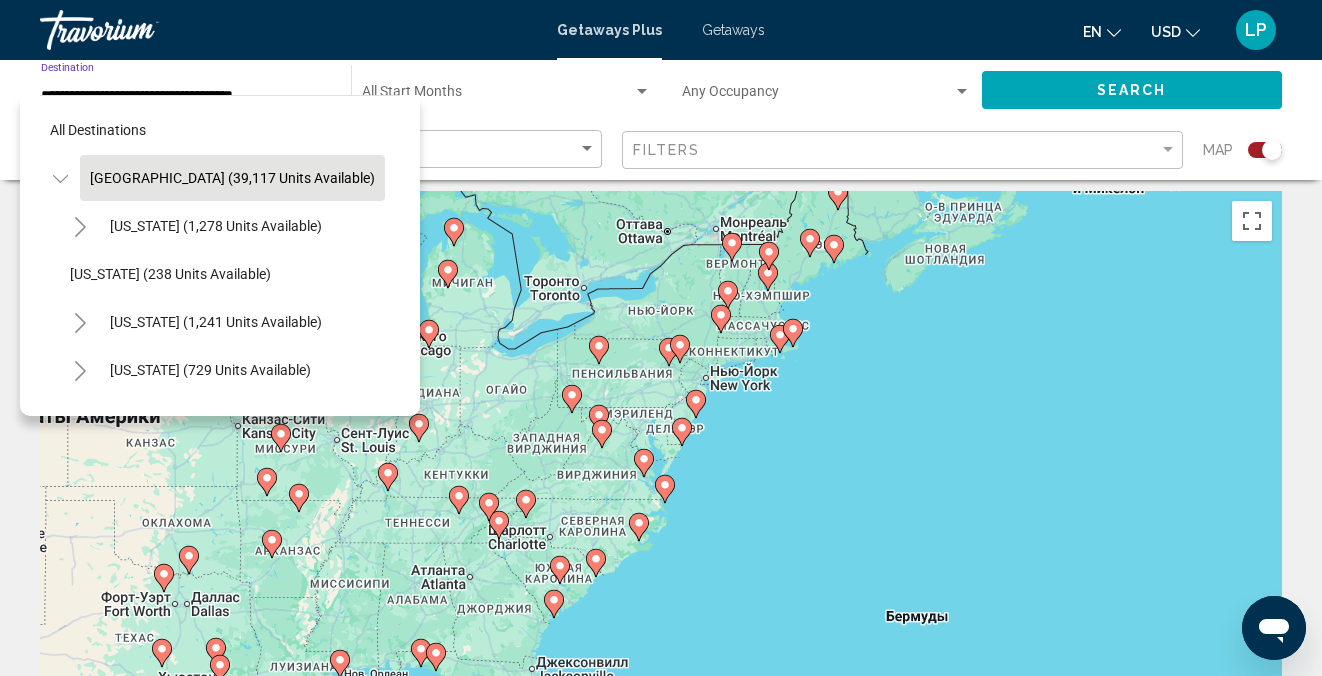 click 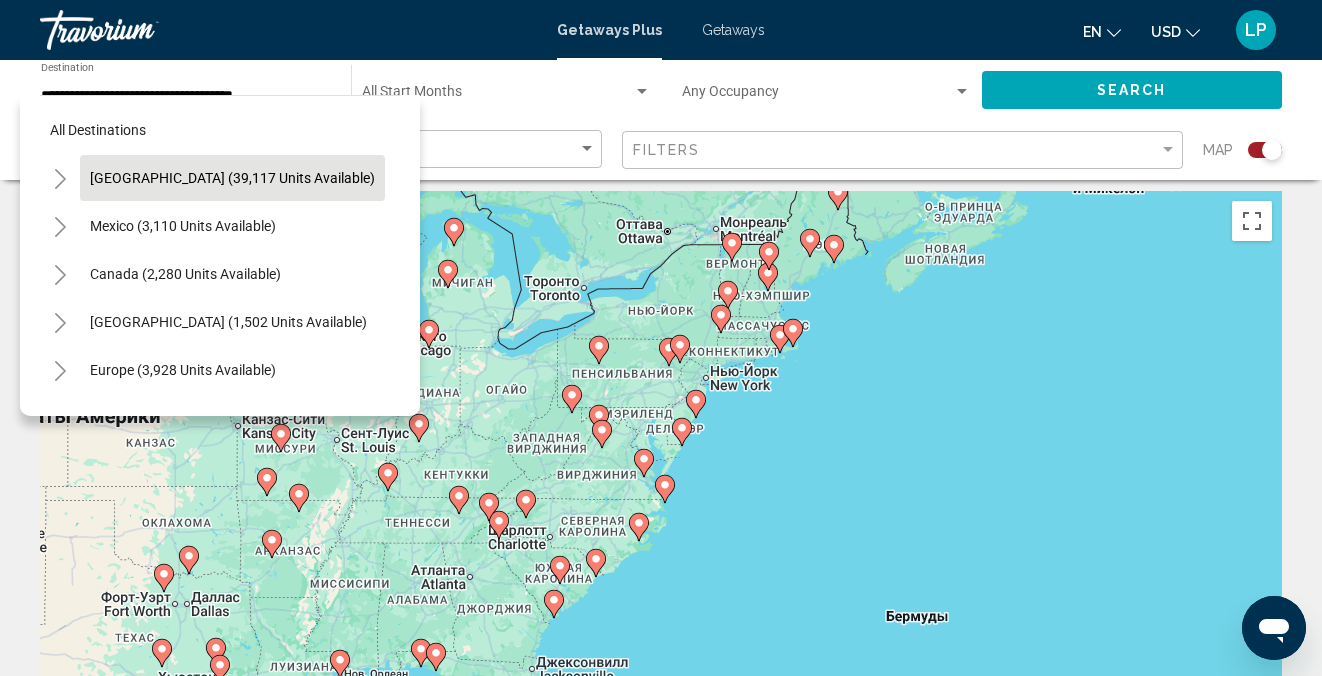 click on "Caribbean & Atlantic Islands (1,502 units available)" at bounding box center [183, 370] 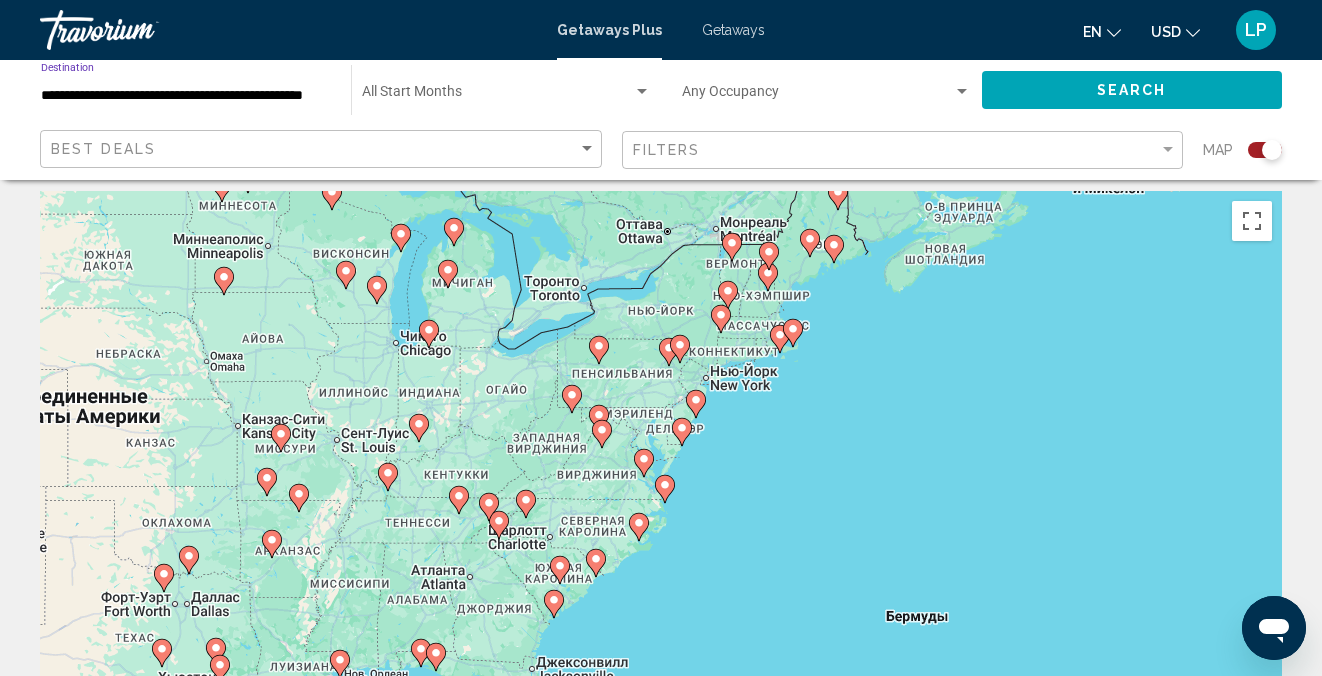 click on "**********" at bounding box center (186, 96) 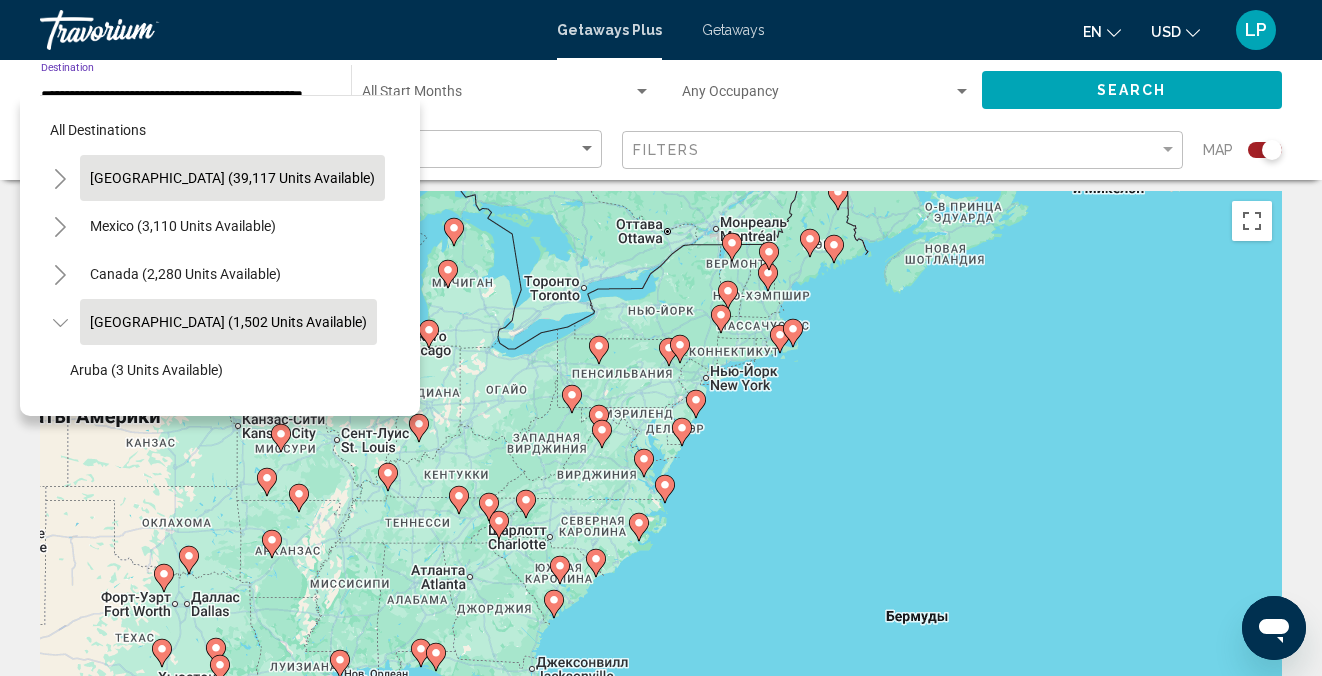 scroll, scrollTop: 71, scrollLeft: 18, axis: both 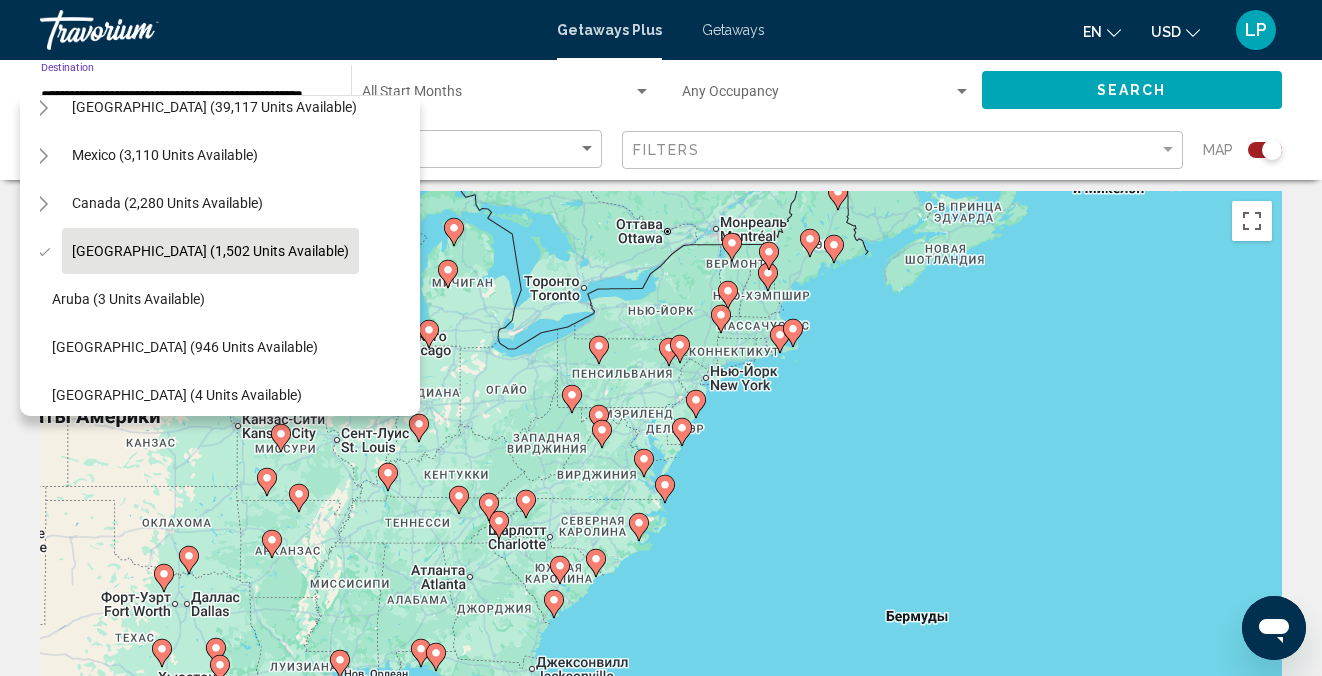 click 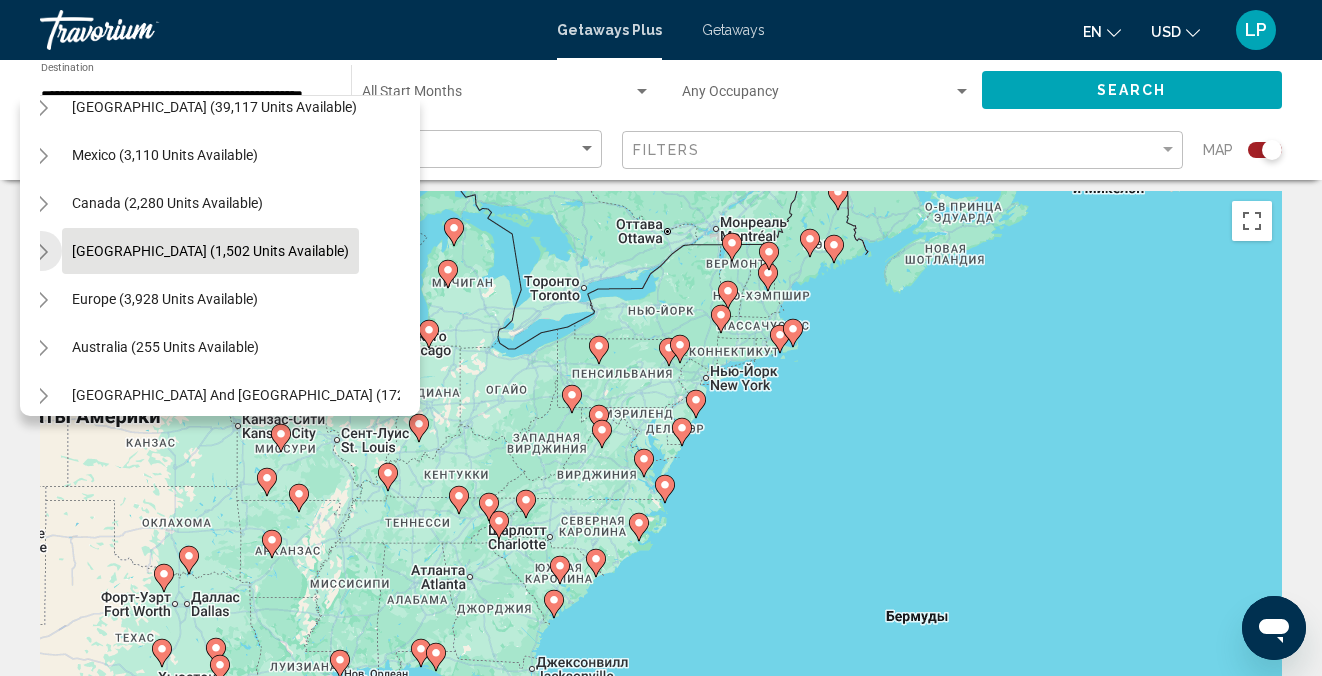 click 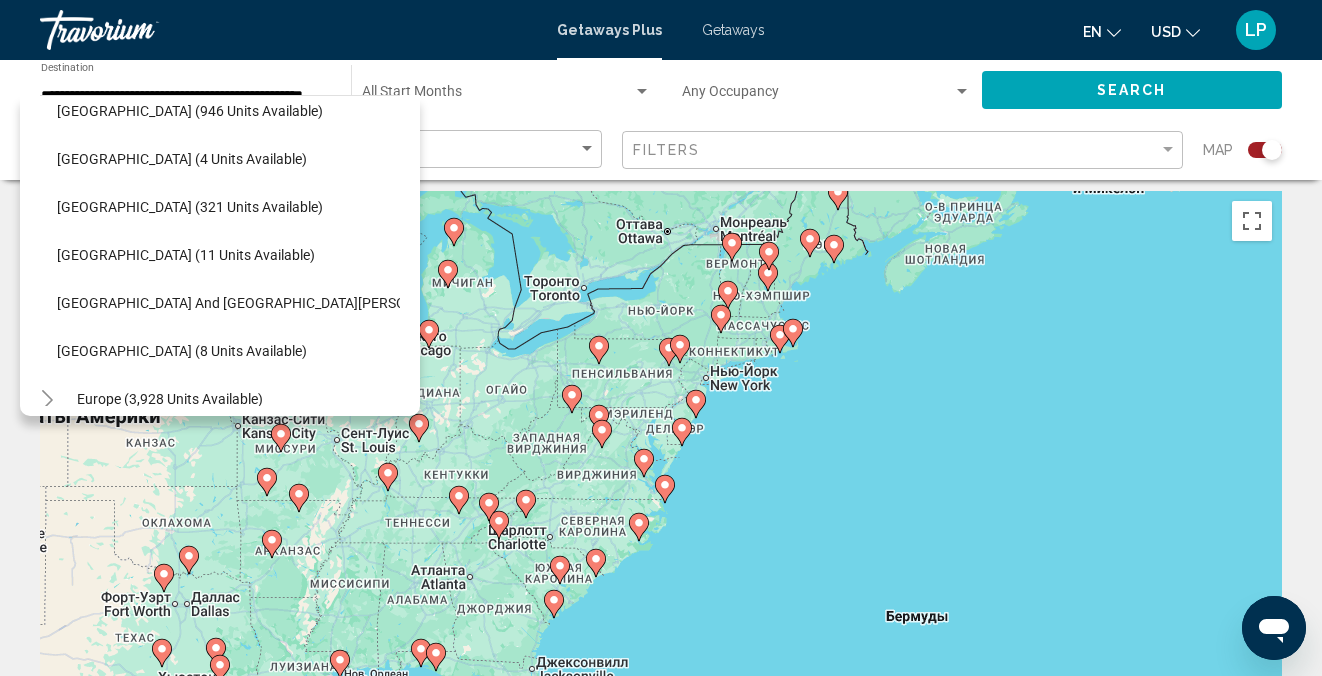 scroll, scrollTop: 309, scrollLeft: 13, axis: both 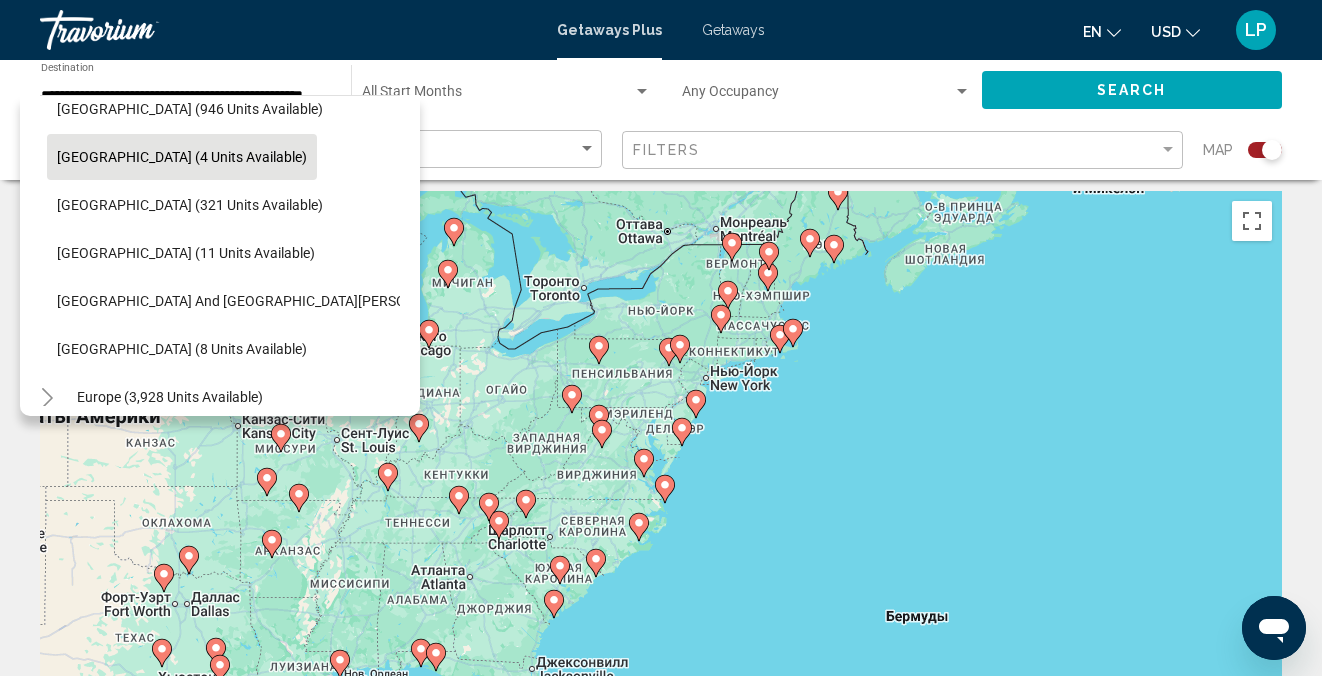 click on "Cayman Islands (4 units available)" 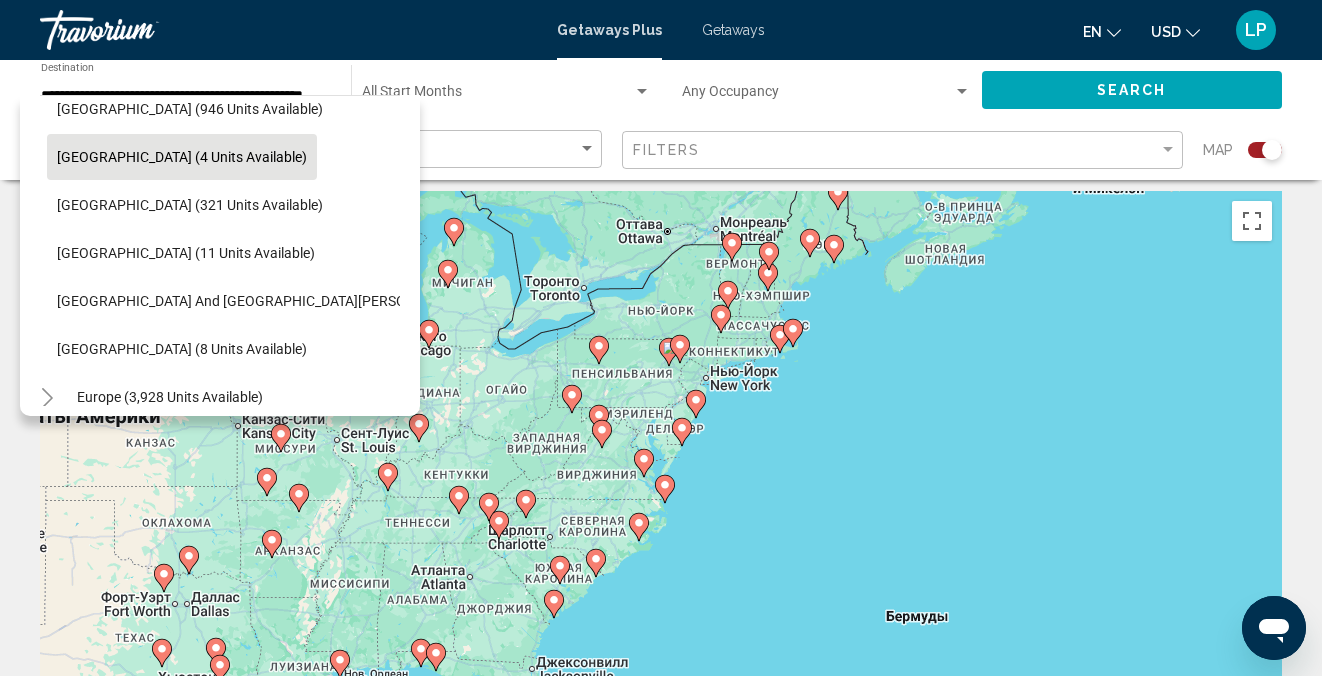 type on "**********" 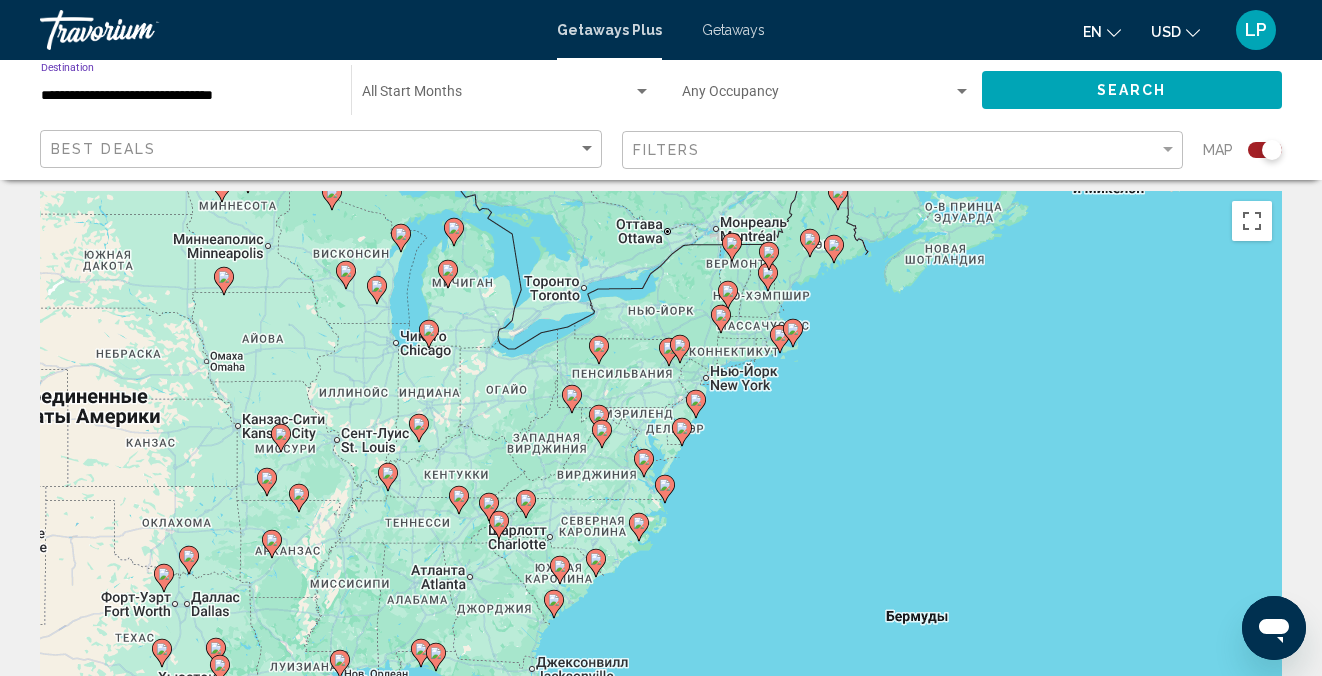 click on "**********" at bounding box center (186, 96) 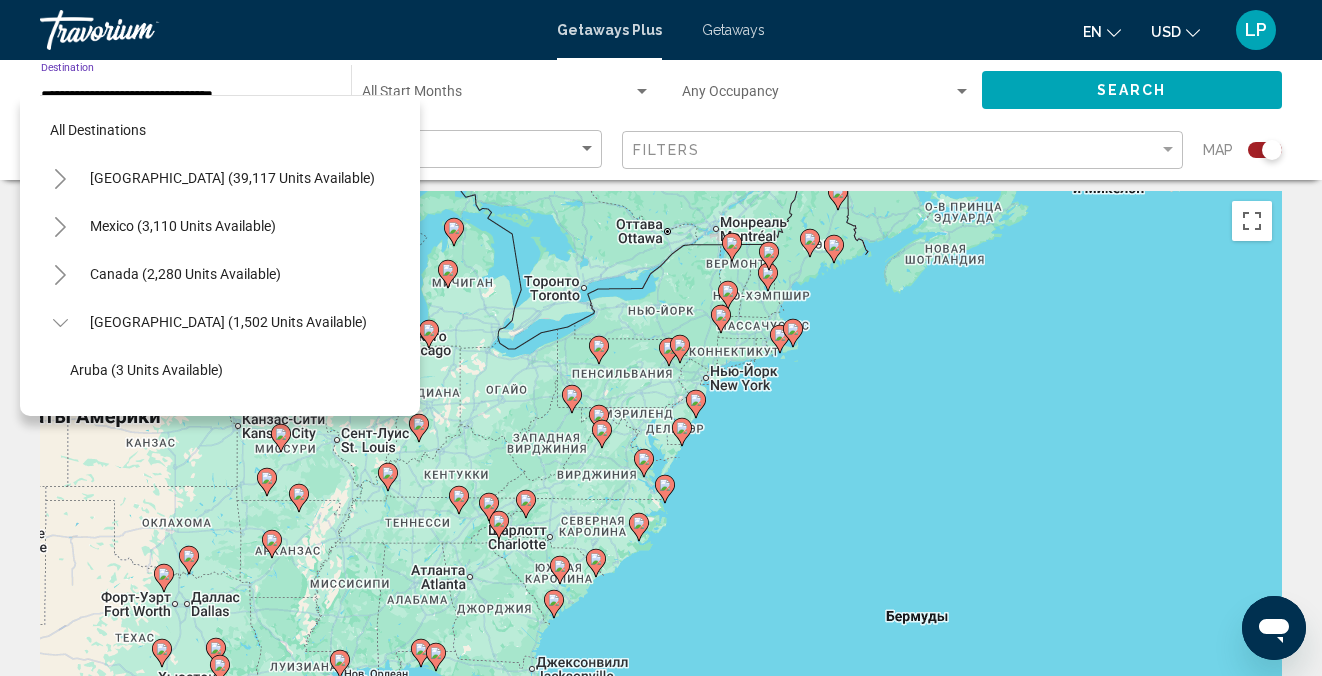 scroll, scrollTop: 215, scrollLeft: 0, axis: vertical 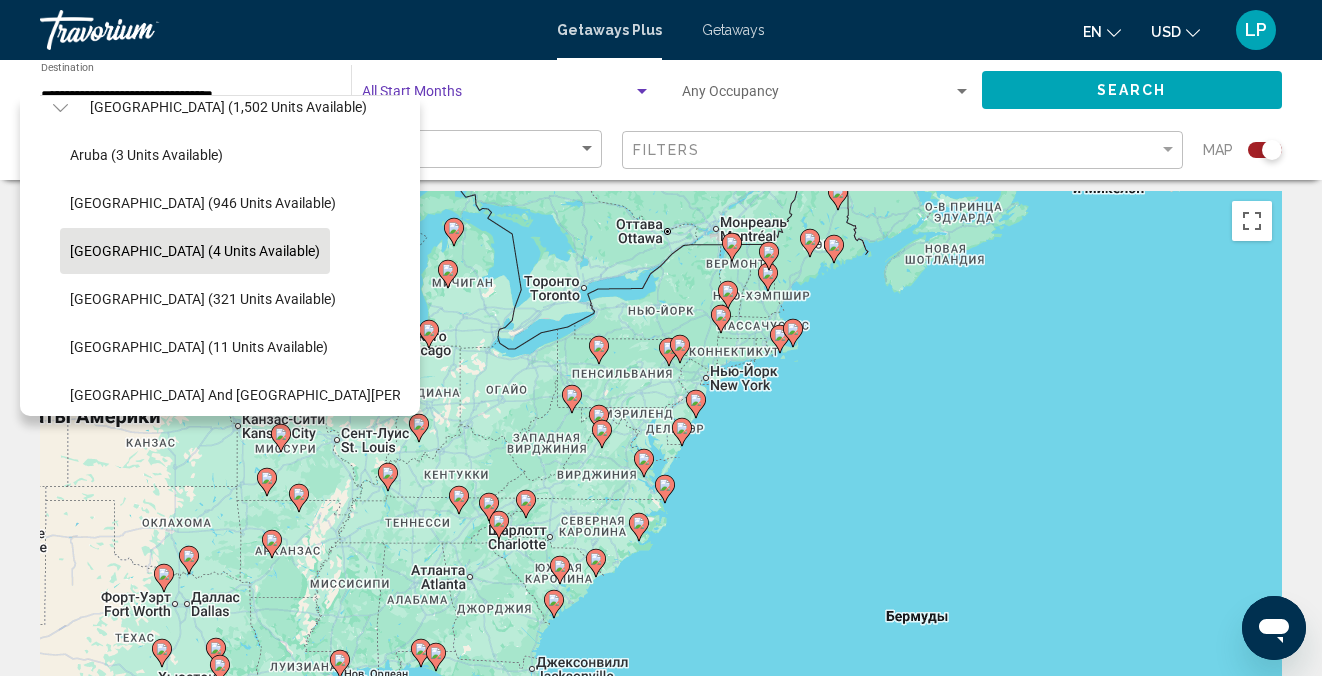 click at bounding box center (497, 96) 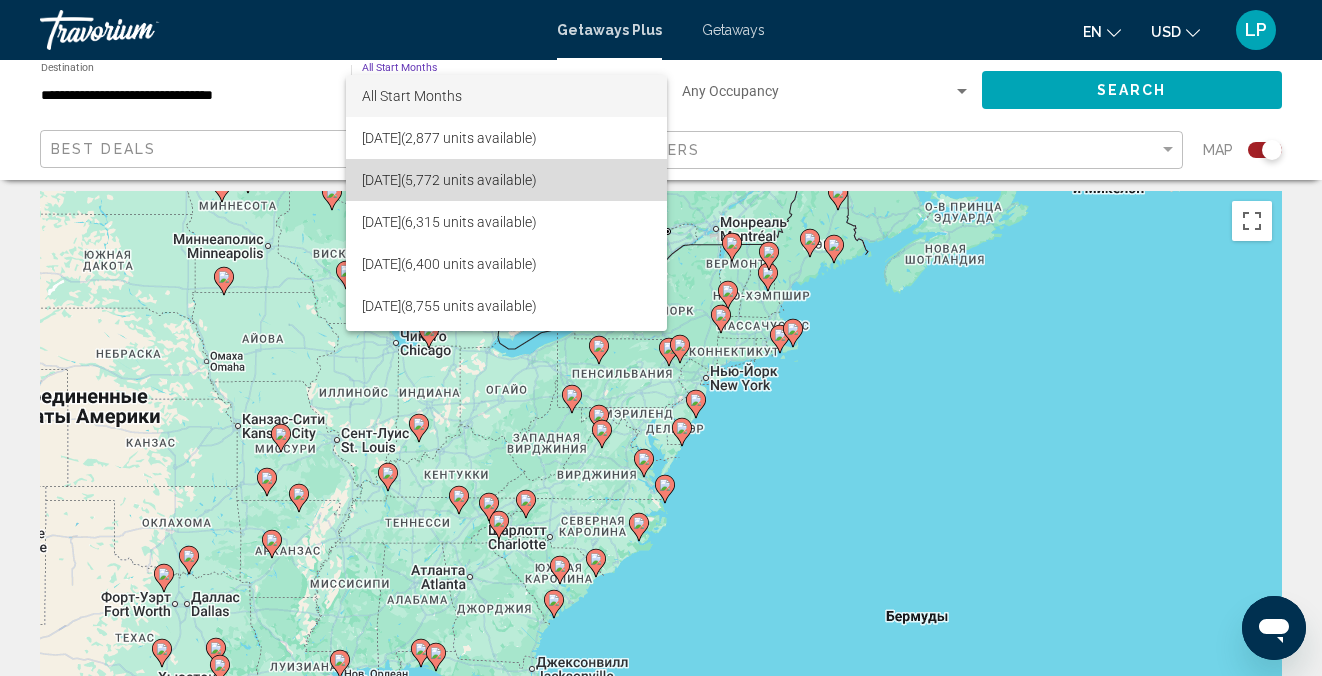 click on "August 2025  (5,772 units available)" at bounding box center [506, 180] 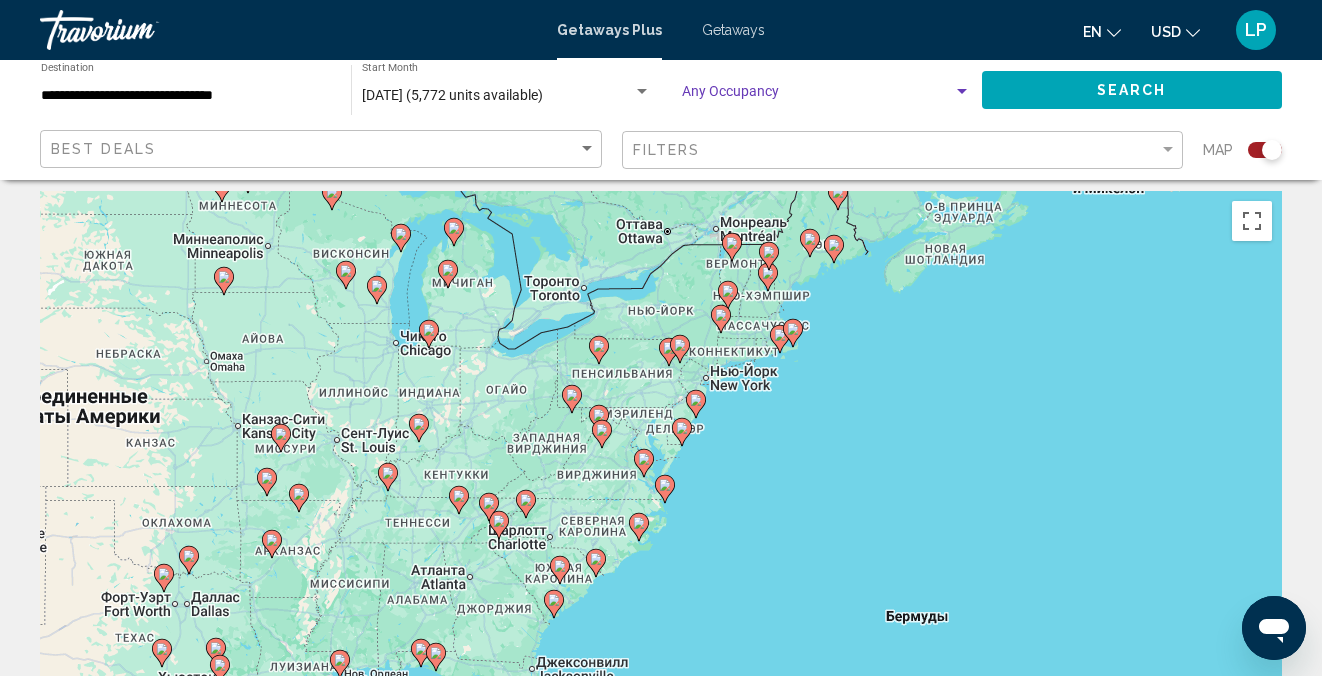 click at bounding box center [962, 92] 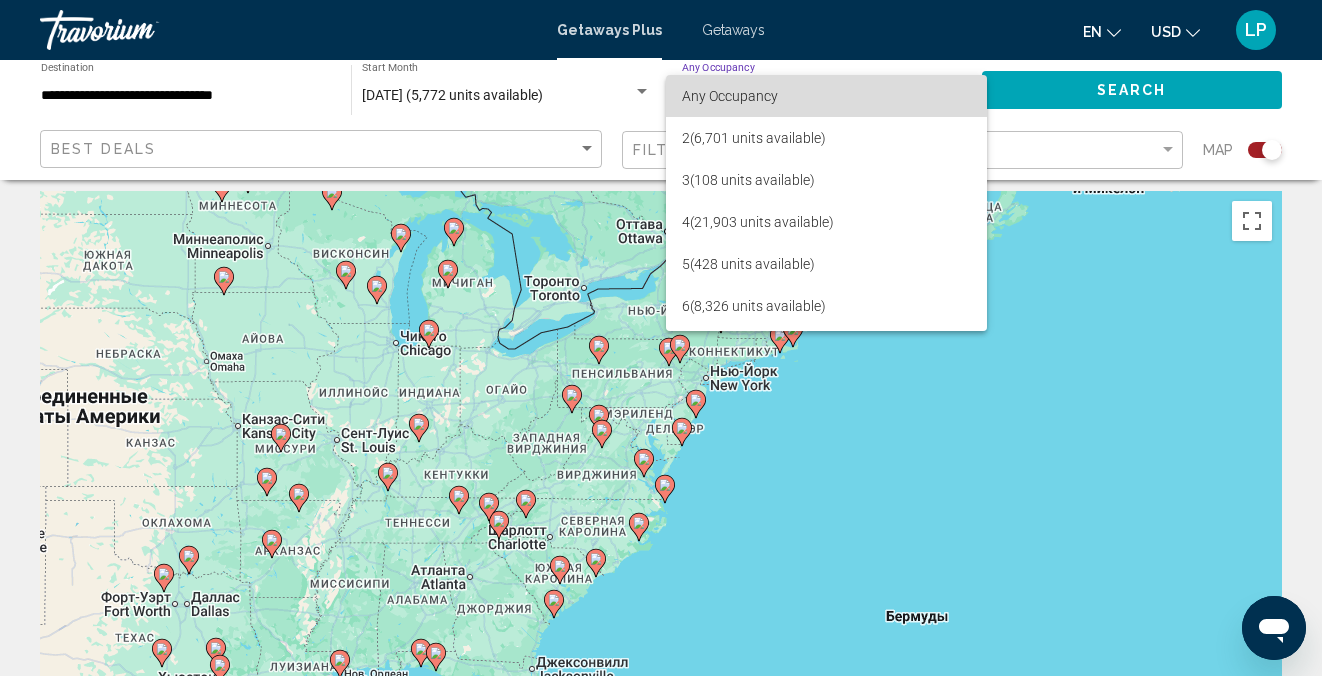 click on "Any Occupancy" at bounding box center (827, 96) 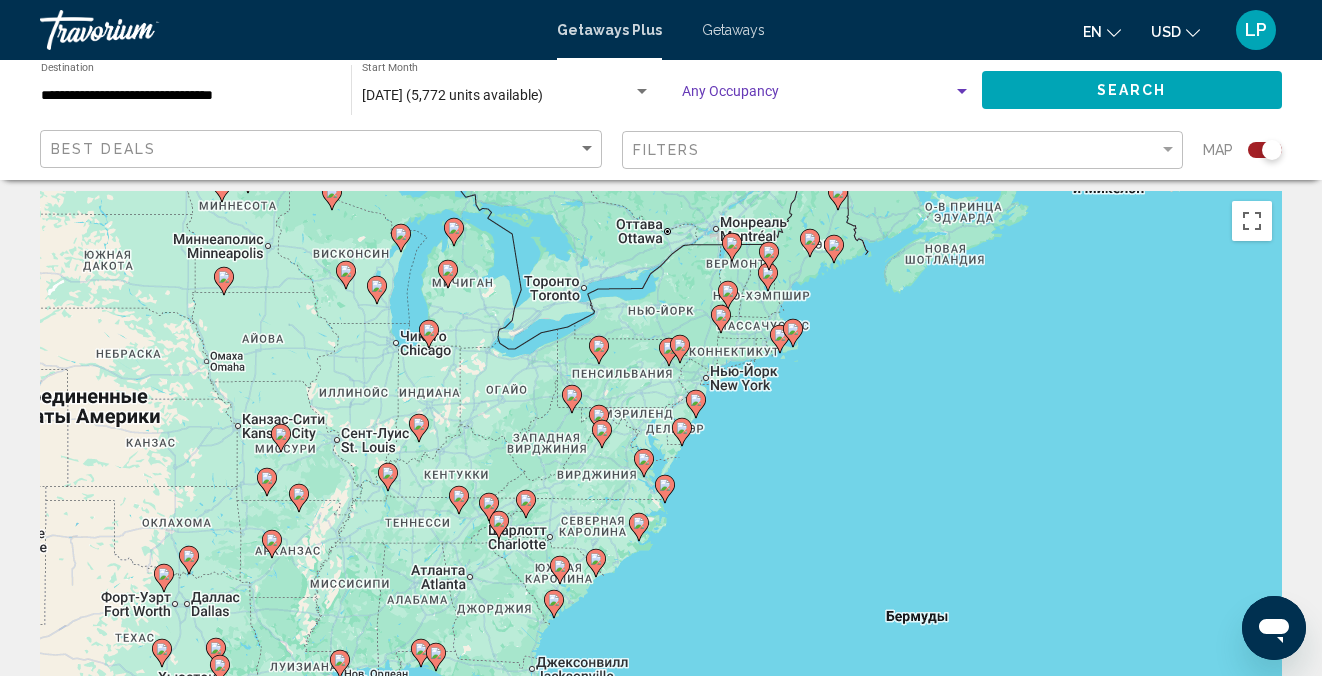 click on "Search" 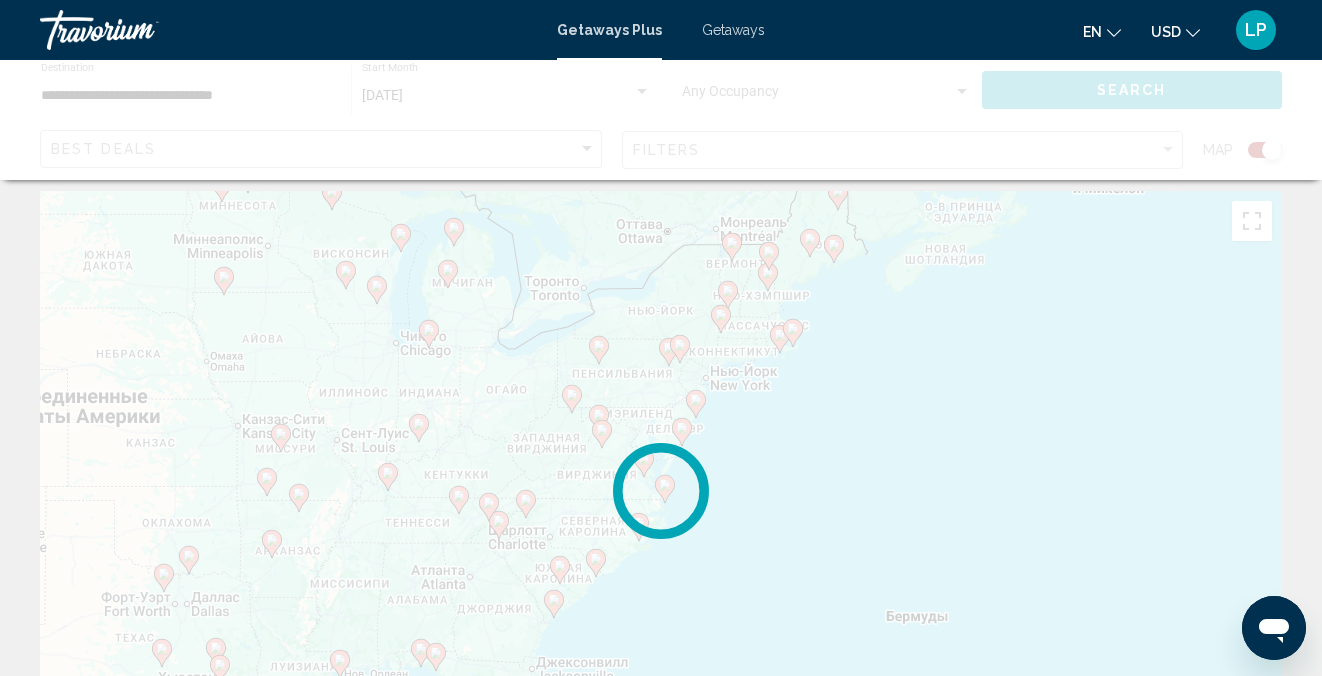 scroll, scrollTop: 0, scrollLeft: 0, axis: both 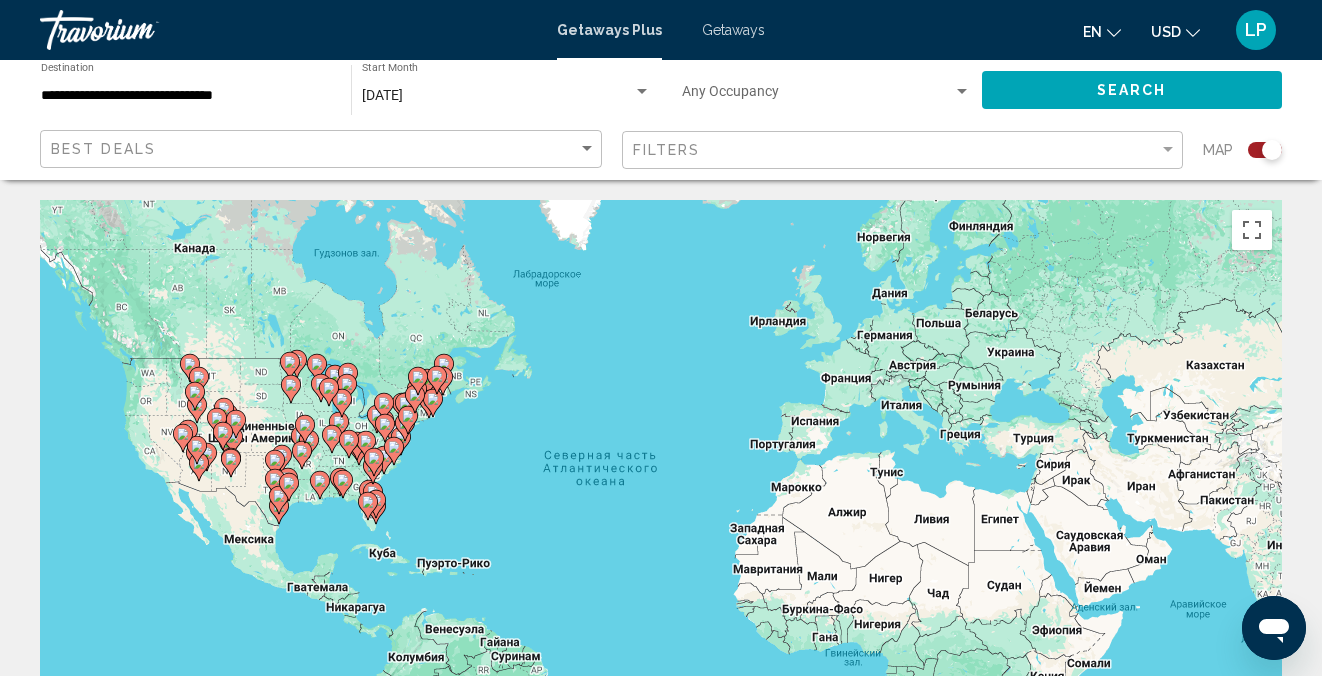 click on "Для навигации используйте клавиши со стрелками. Чтобы активировать перетаскивание с помощью клавиатуры, нажмите Alt + Ввод. После этого перемещайте маркер, используя клавиши со стрелками. Чтобы завершить перетаскивание, нажмите клавишу Ввод. Чтобы отменить действие, нажмите клавишу Esc." at bounding box center [661, 500] 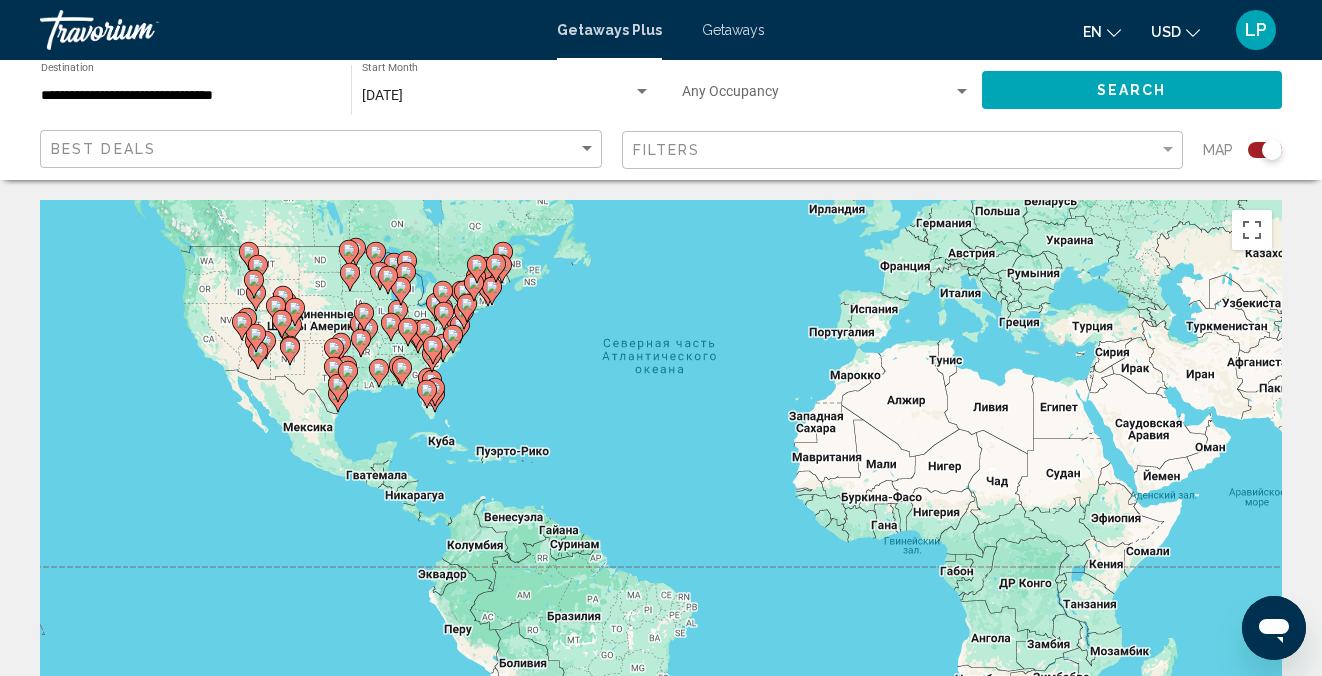 drag, startPoint x: 669, startPoint y: 380, endPoint x: 728, endPoint y: 265, distance: 129.2517 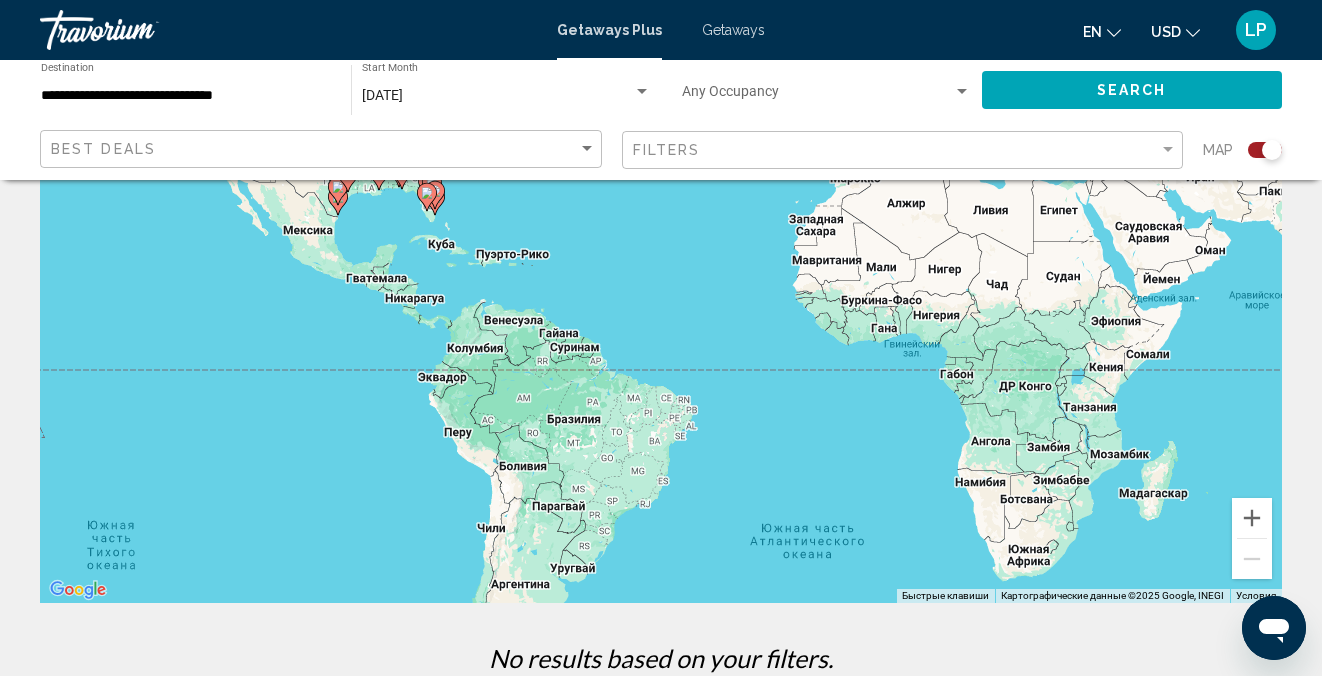 scroll, scrollTop: 0, scrollLeft: 0, axis: both 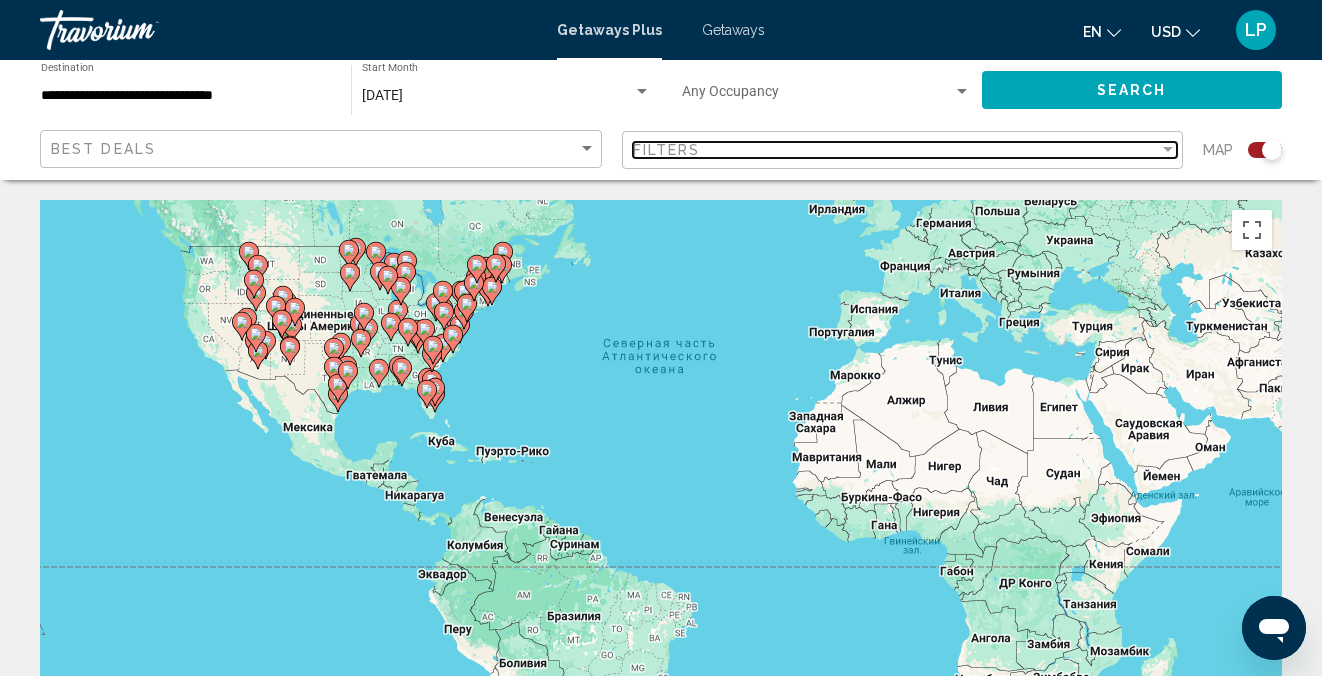 click at bounding box center [1168, 149] 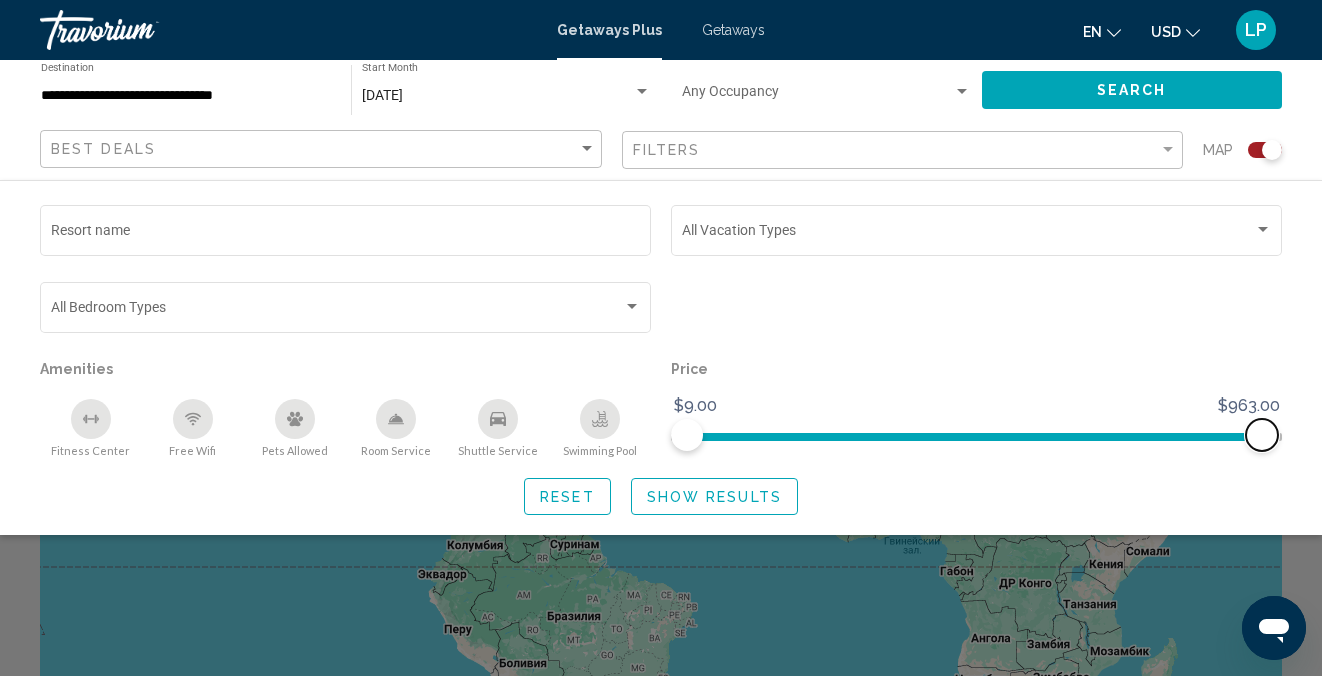 click 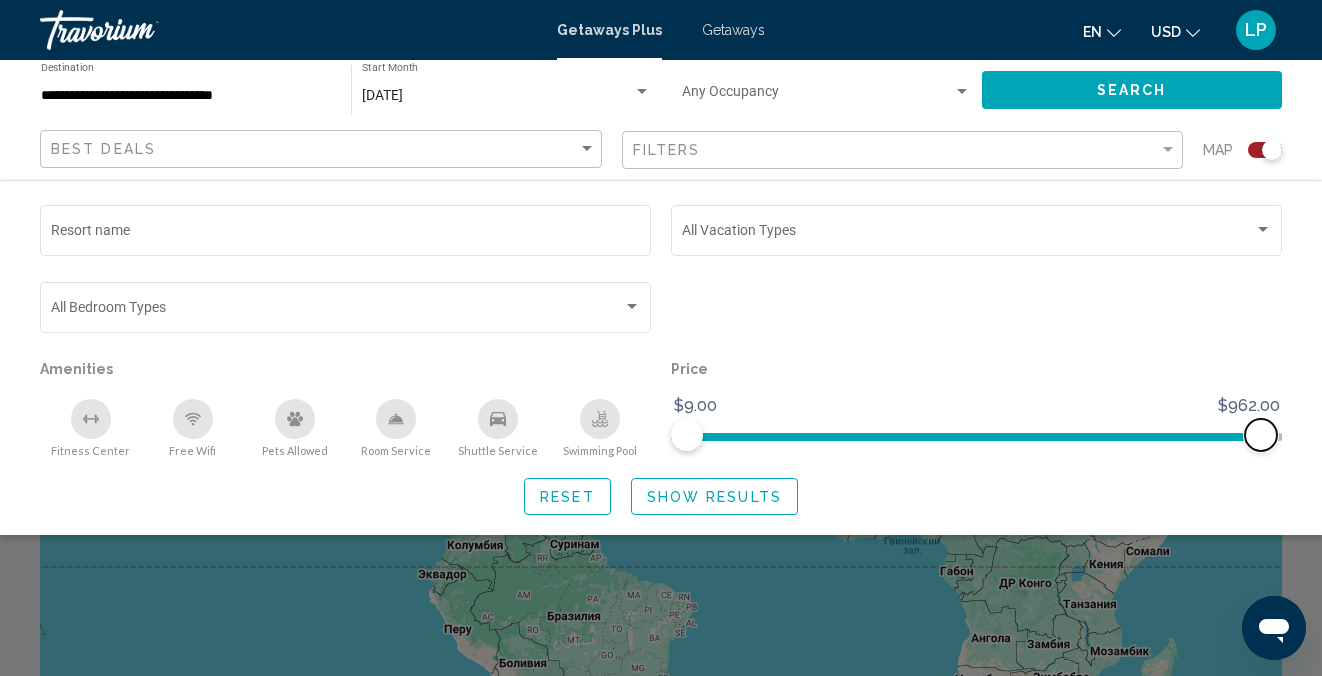 click 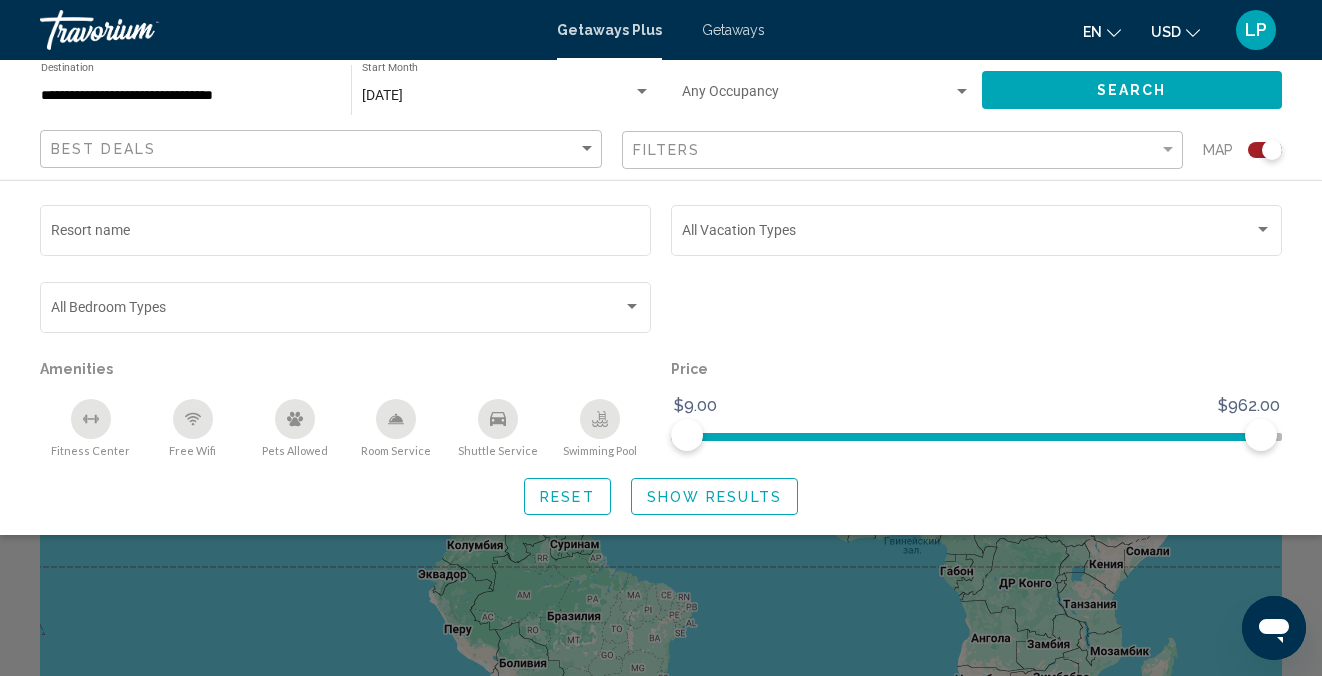 click on "Show Results" 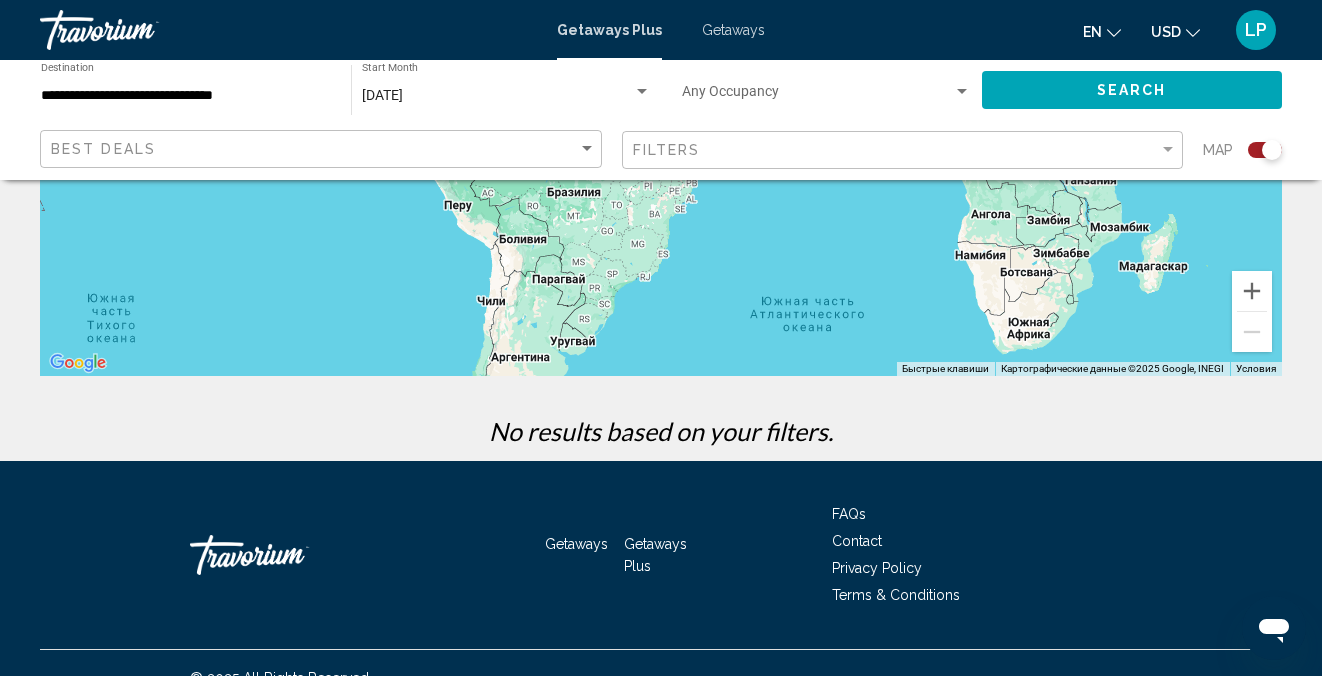 scroll, scrollTop: 454, scrollLeft: 0, axis: vertical 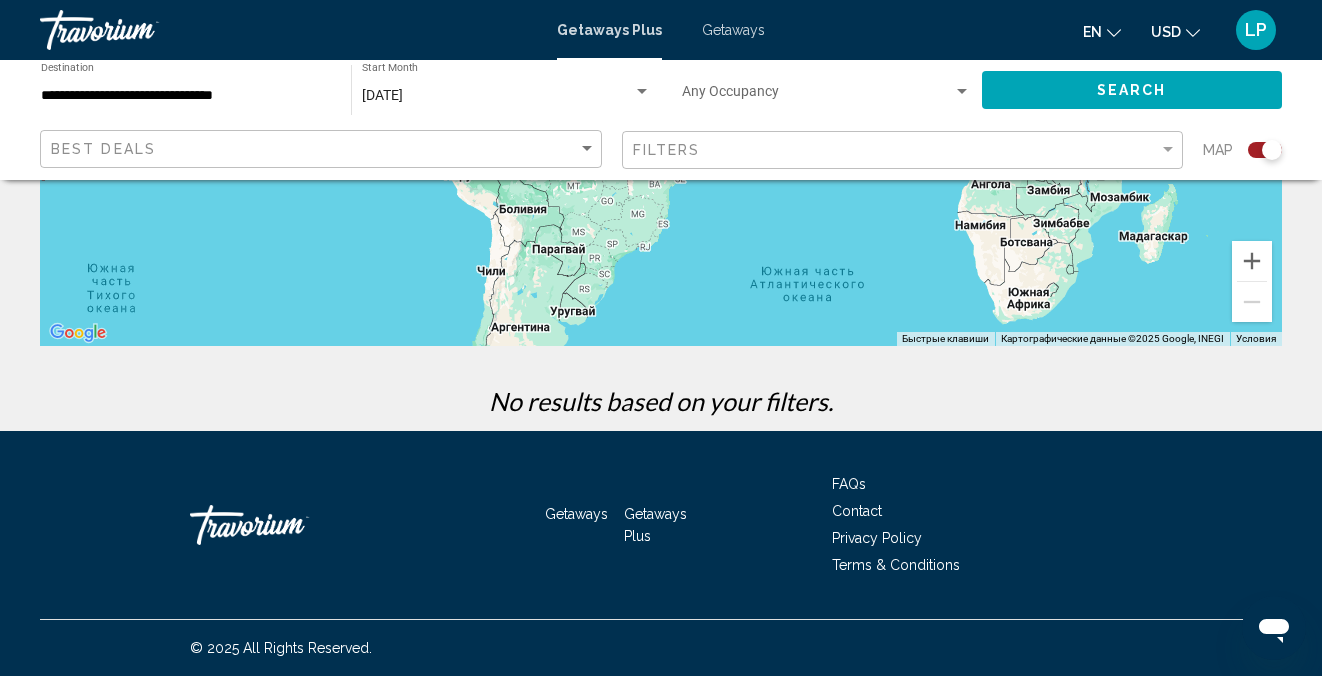 click on "**********" at bounding box center (186, 96) 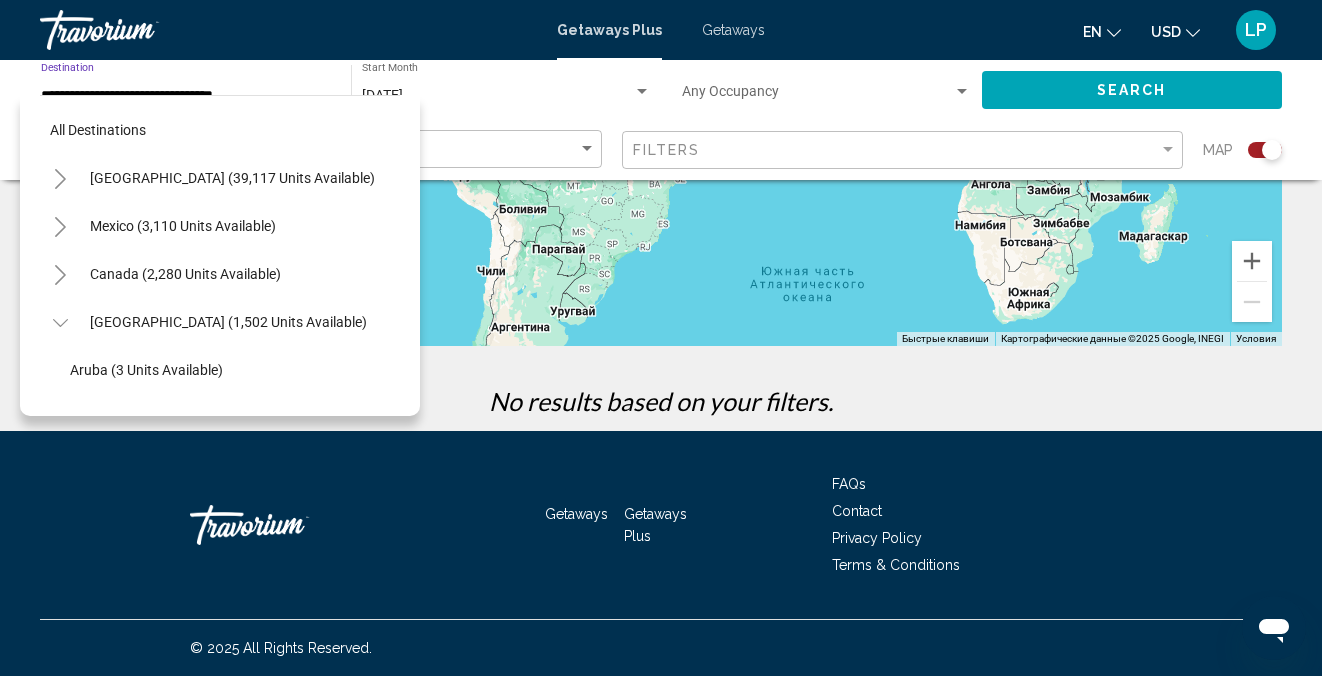 scroll, scrollTop: 215, scrollLeft: 0, axis: vertical 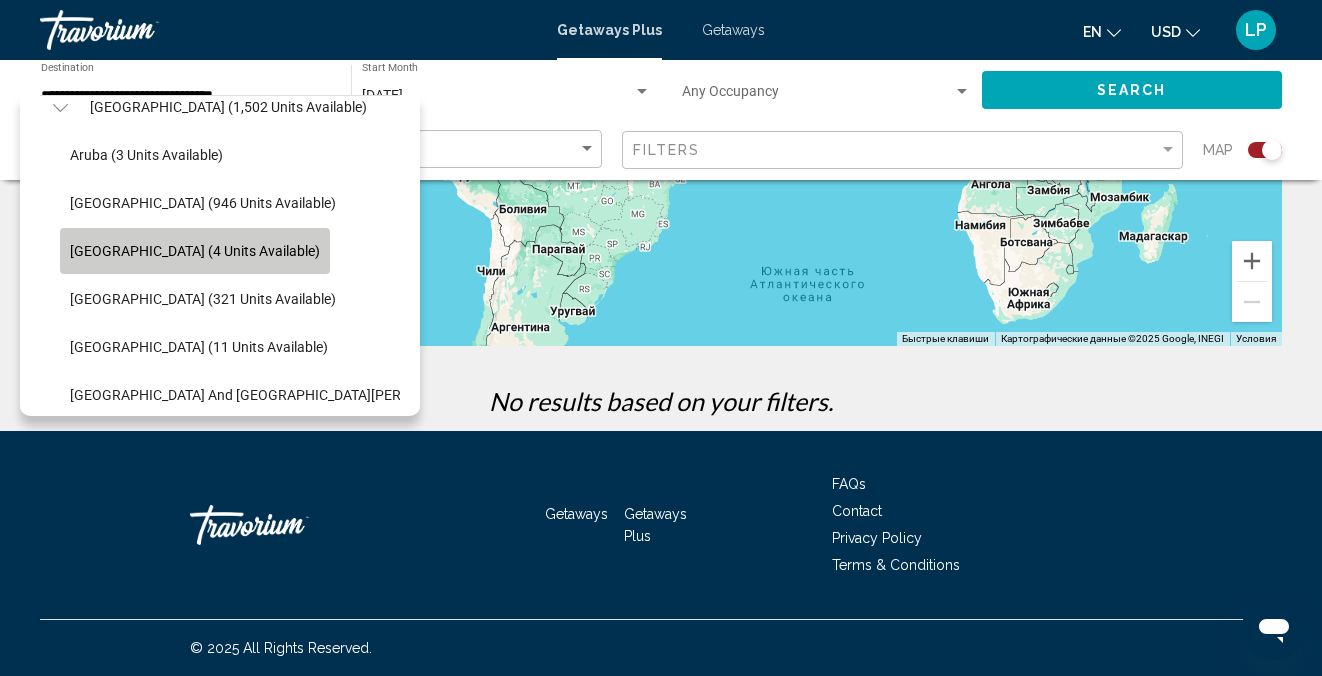 click on "Cayman Islands (4 units available)" 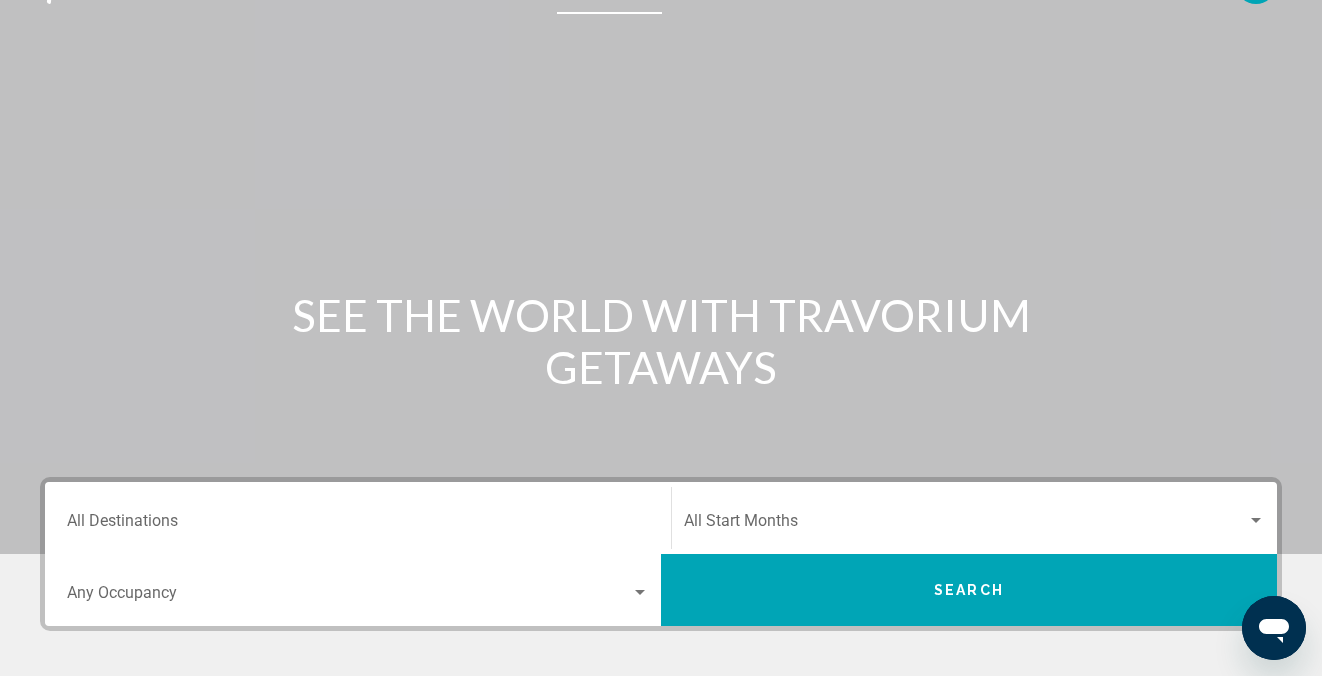 scroll, scrollTop: 0, scrollLeft: 0, axis: both 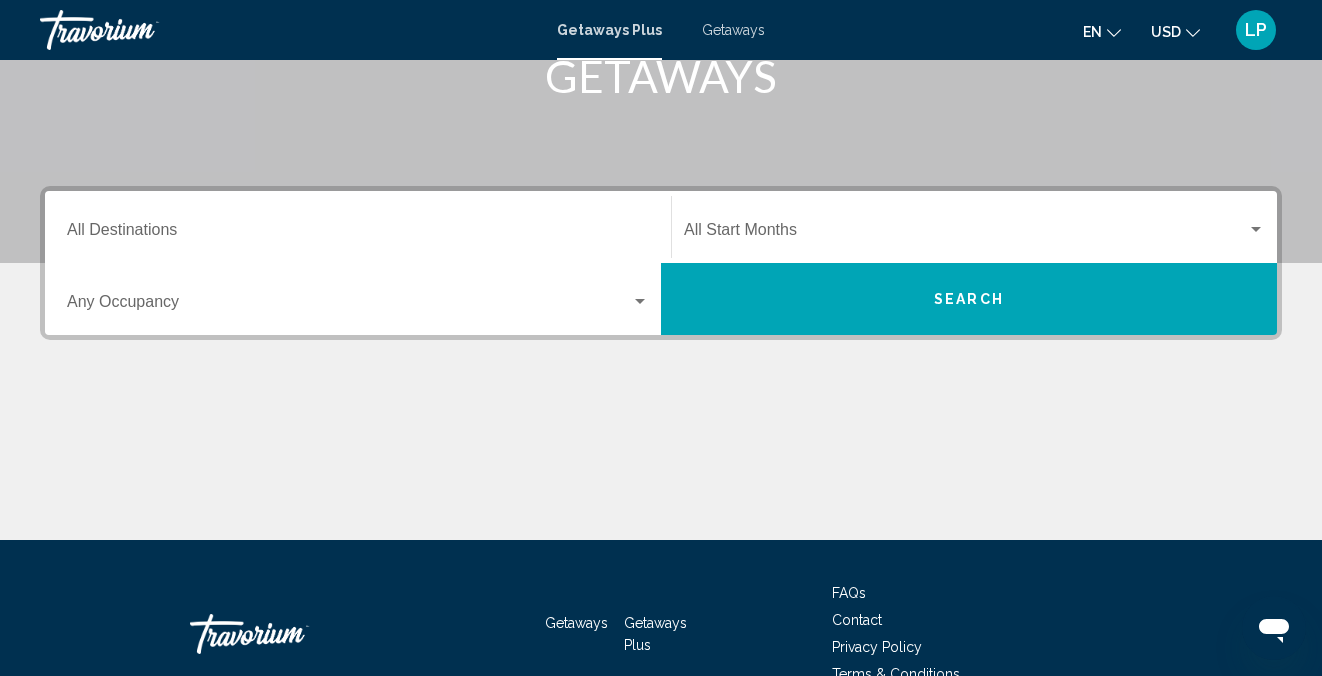 click at bounding box center (661, -37) 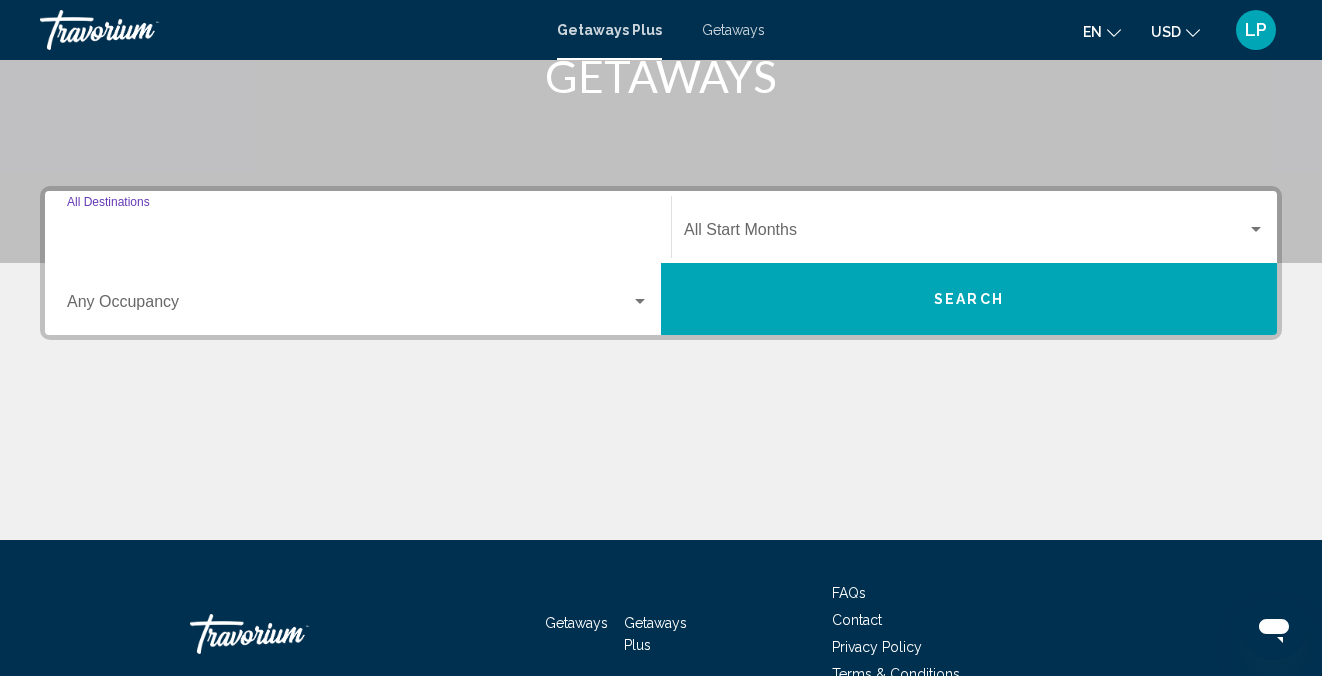 click on "Destination All Destinations" at bounding box center [358, 234] 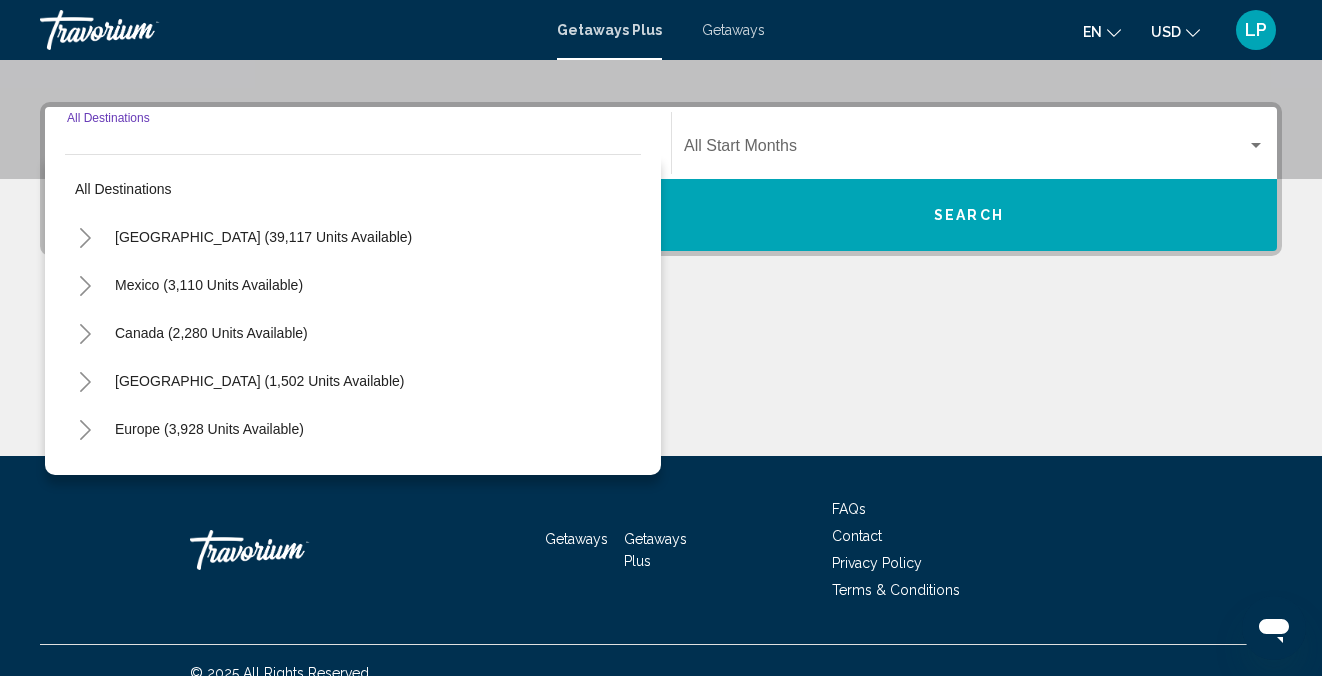 scroll, scrollTop: 446, scrollLeft: 0, axis: vertical 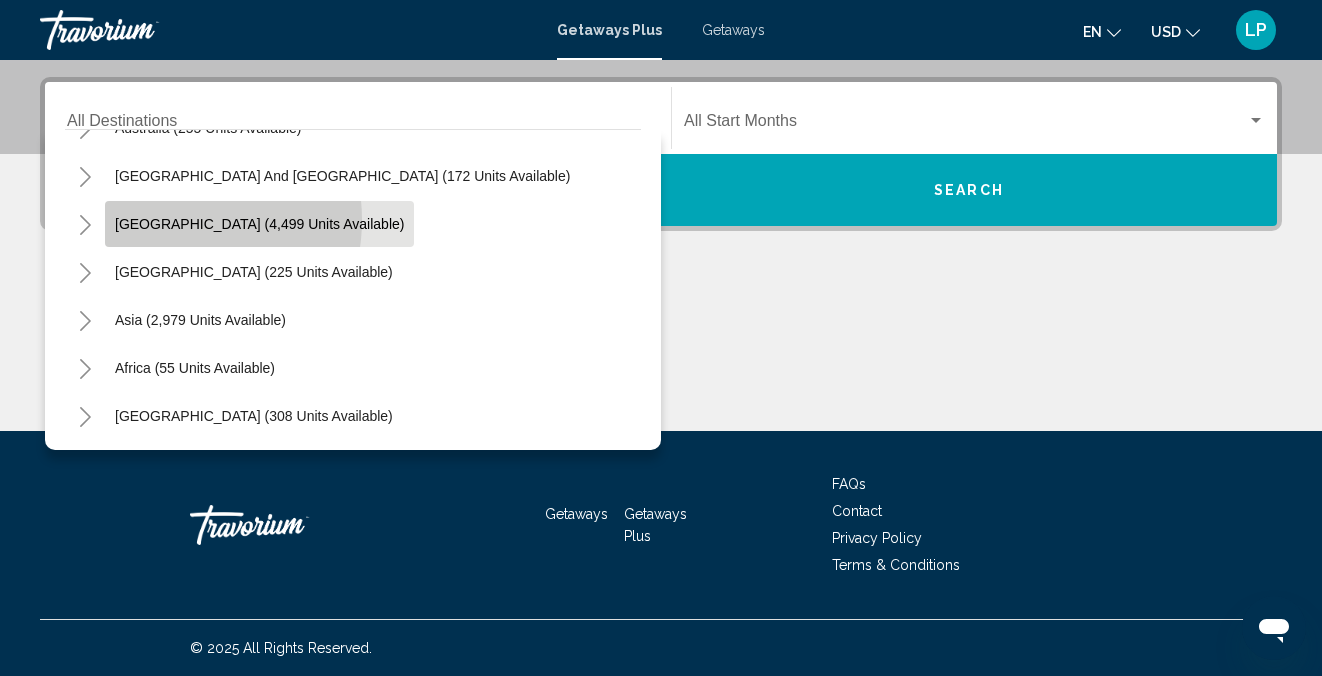 click on "[GEOGRAPHIC_DATA] (4,499 units available)" 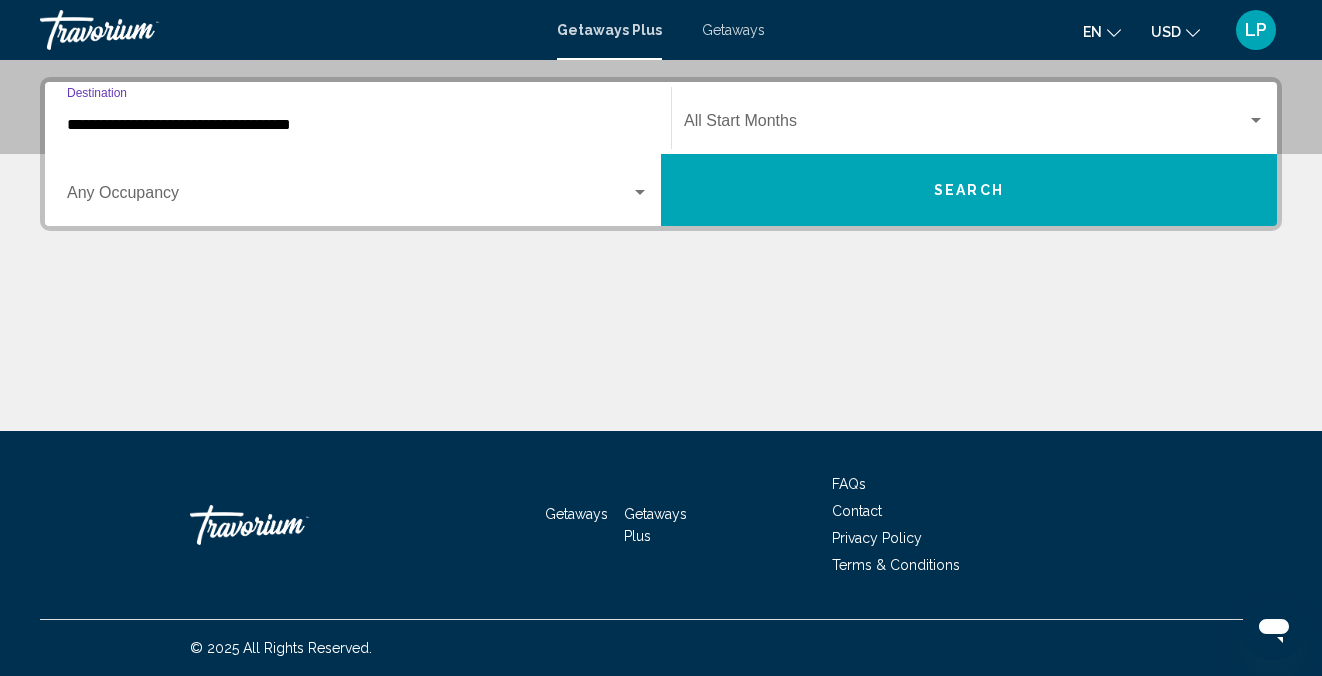 click on "**********" at bounding box center (661, 254) 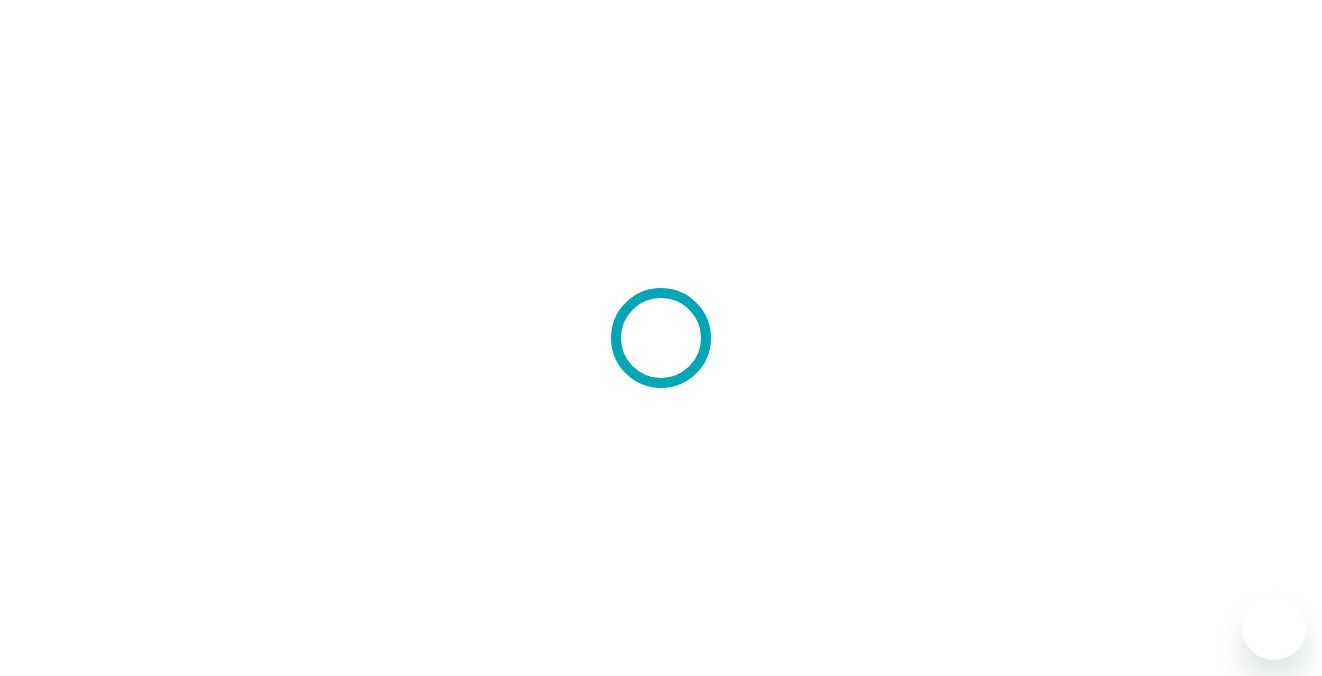 scroll, scrollTop: 0, scrollLeft: 0, axis: both 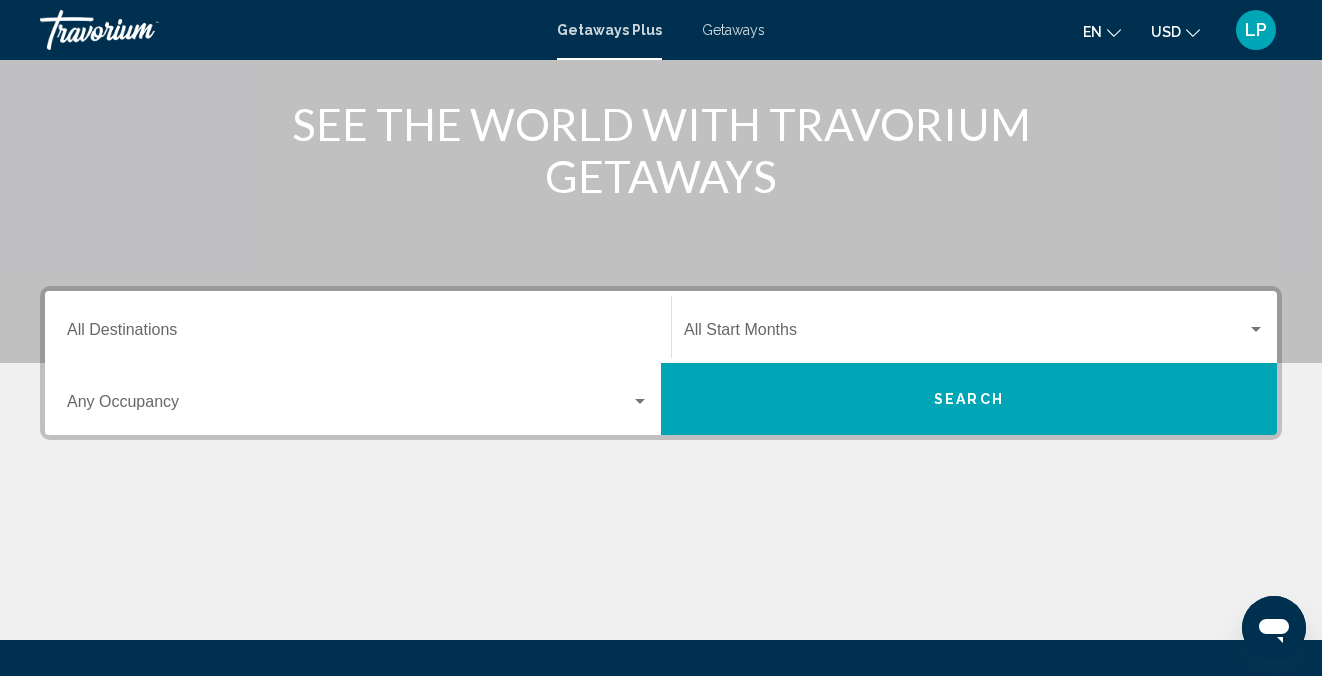 click at bounding box center [640, 402] 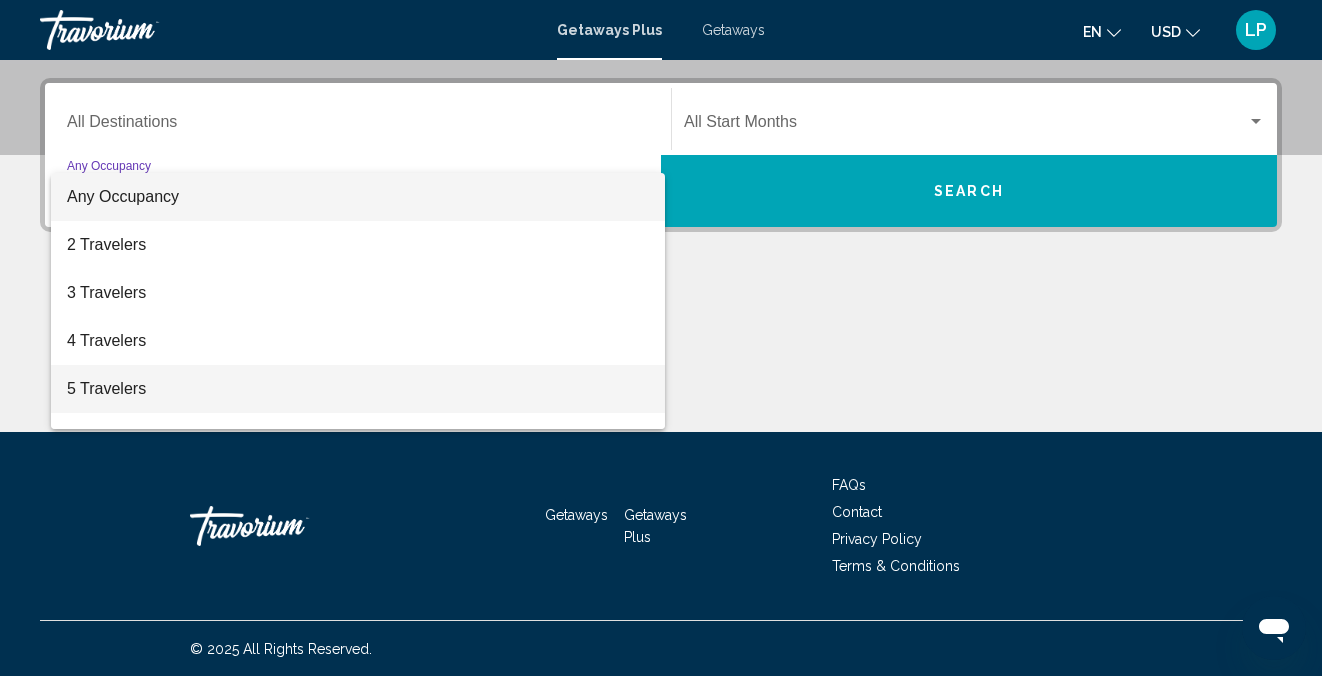 scroll, scrollTop: 446, scrollLeft: 0, axis: vertical 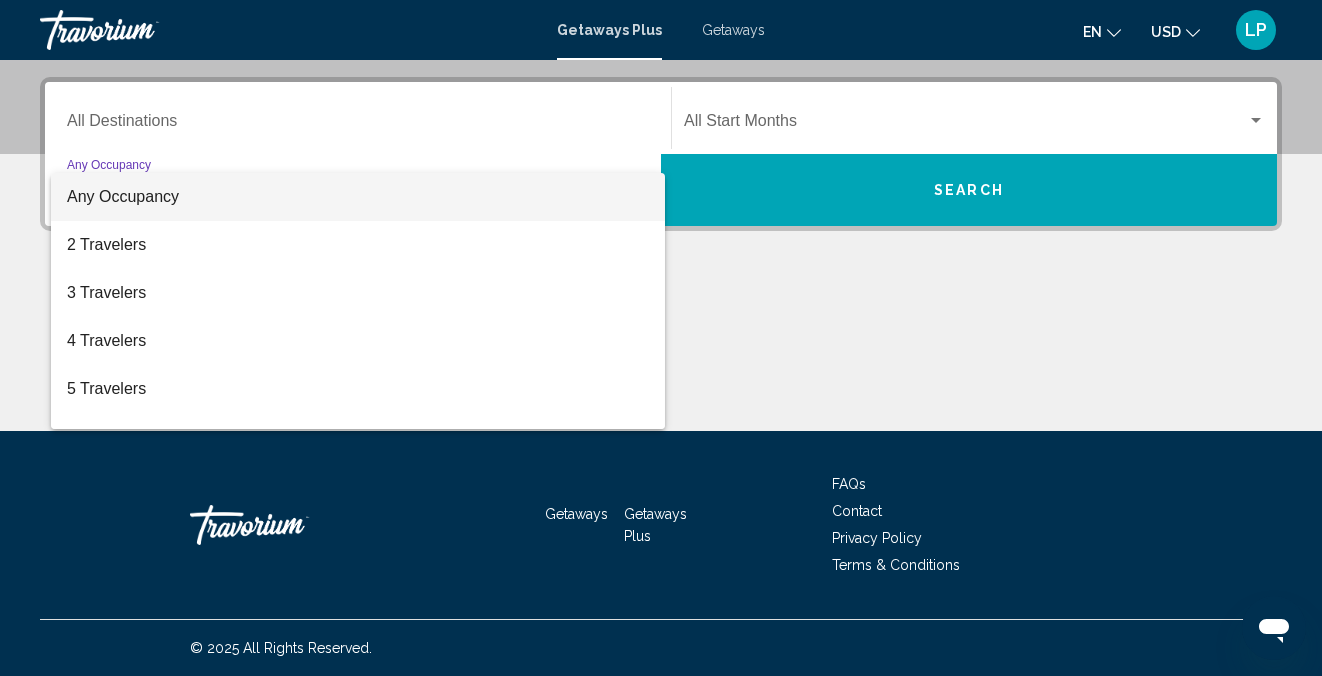 click at bounding box center [661, 338] 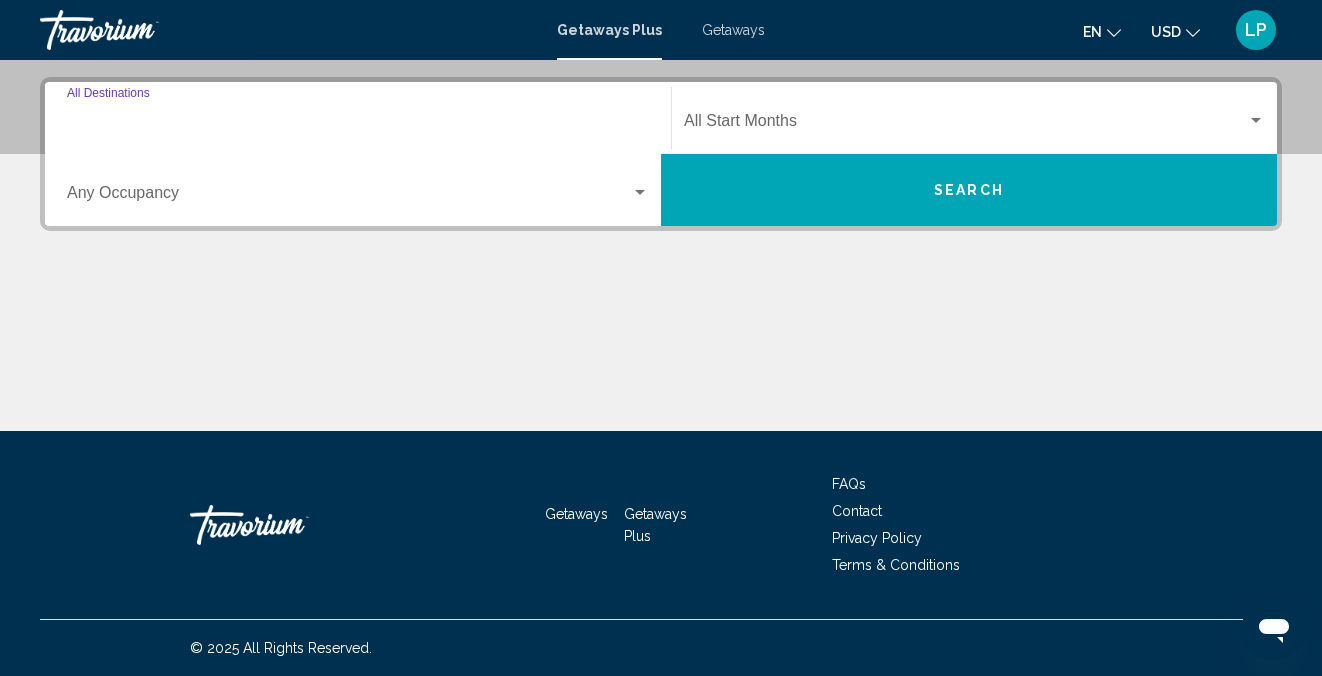 click on "Destination All Destinations" at bounding box center (358, 125) 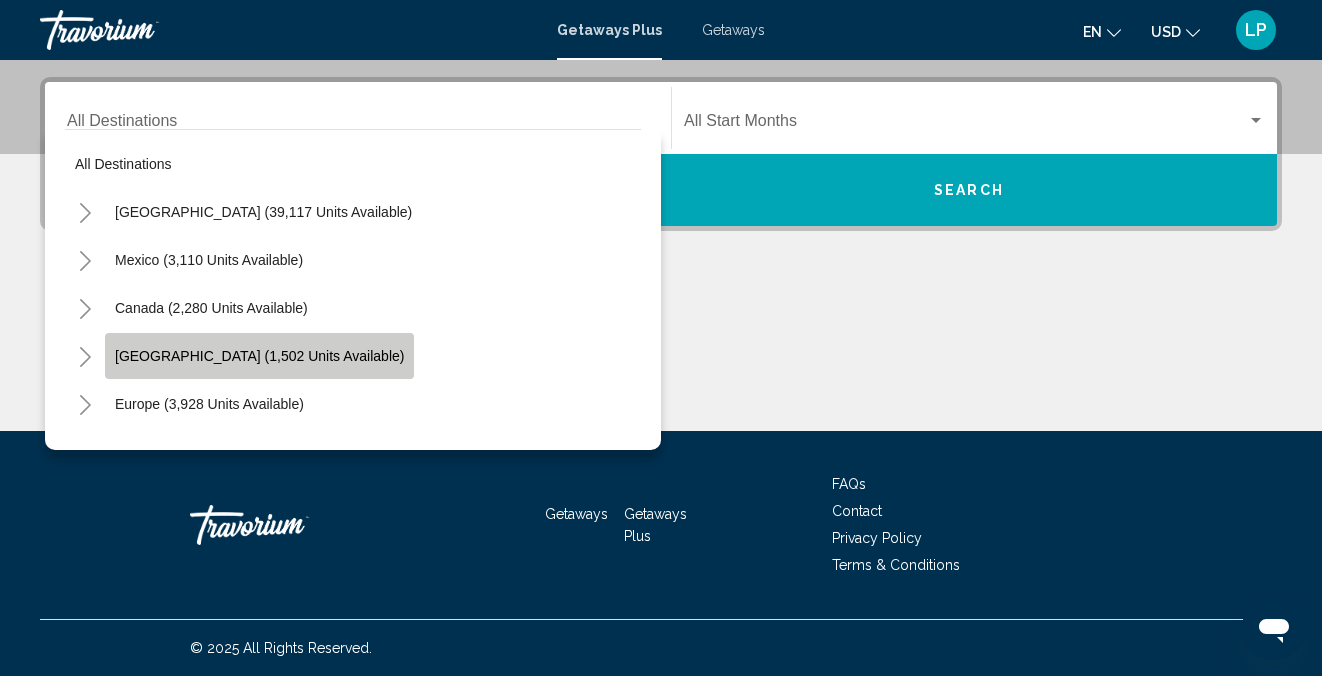 click on "[GEOGRAPHIC_DATA] (1,502 units available)" 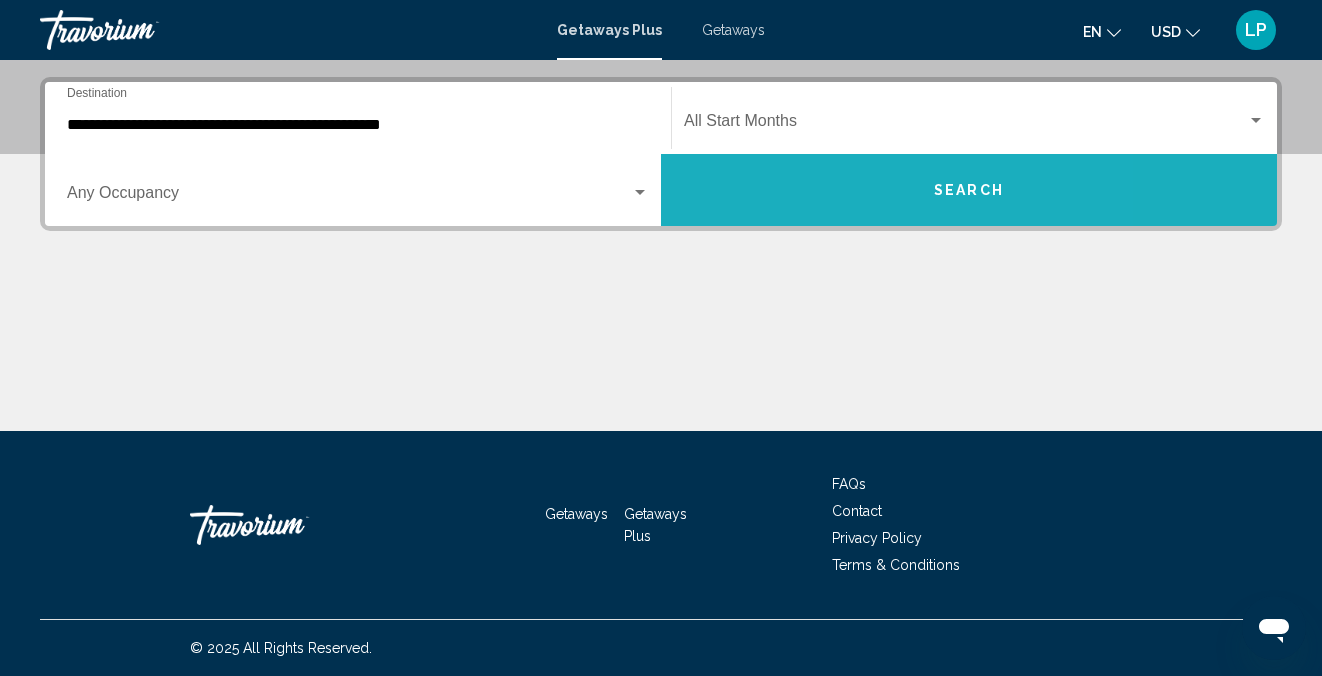 click on "Search" at bounding box center [969, 190] 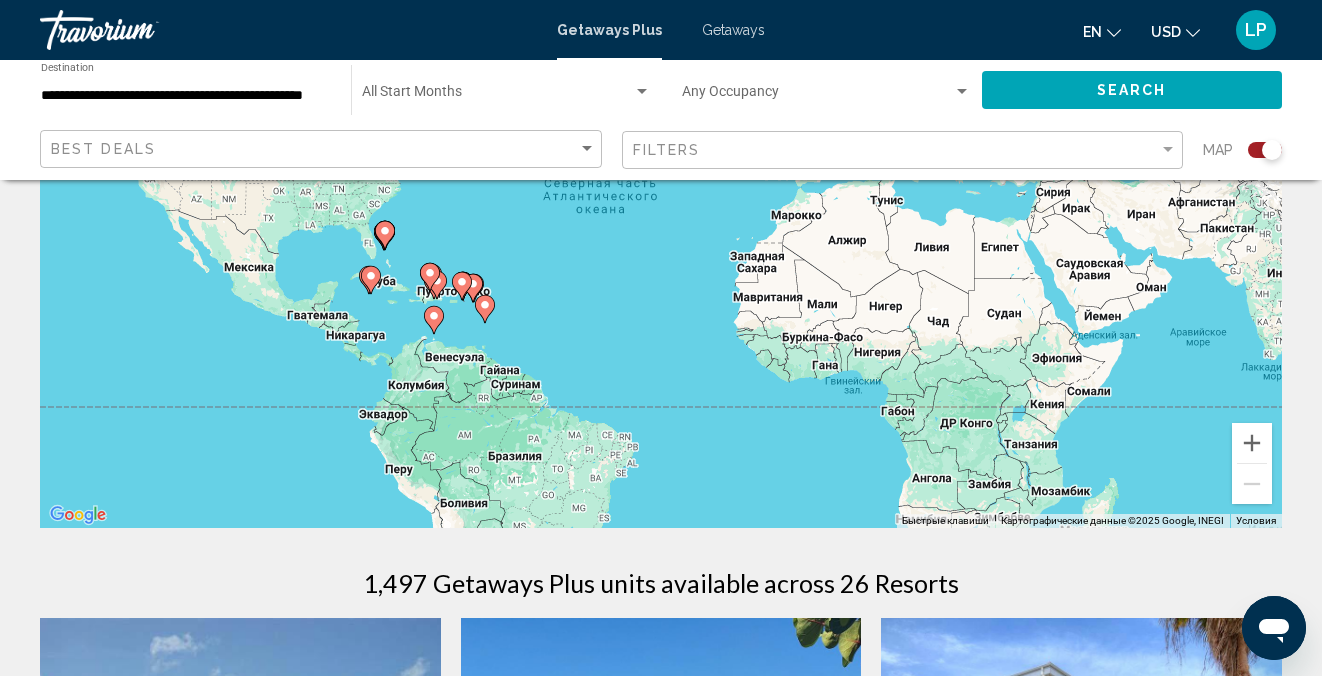 scroll, scrollTop: 293, scrollLeft: 0, axis: vertical 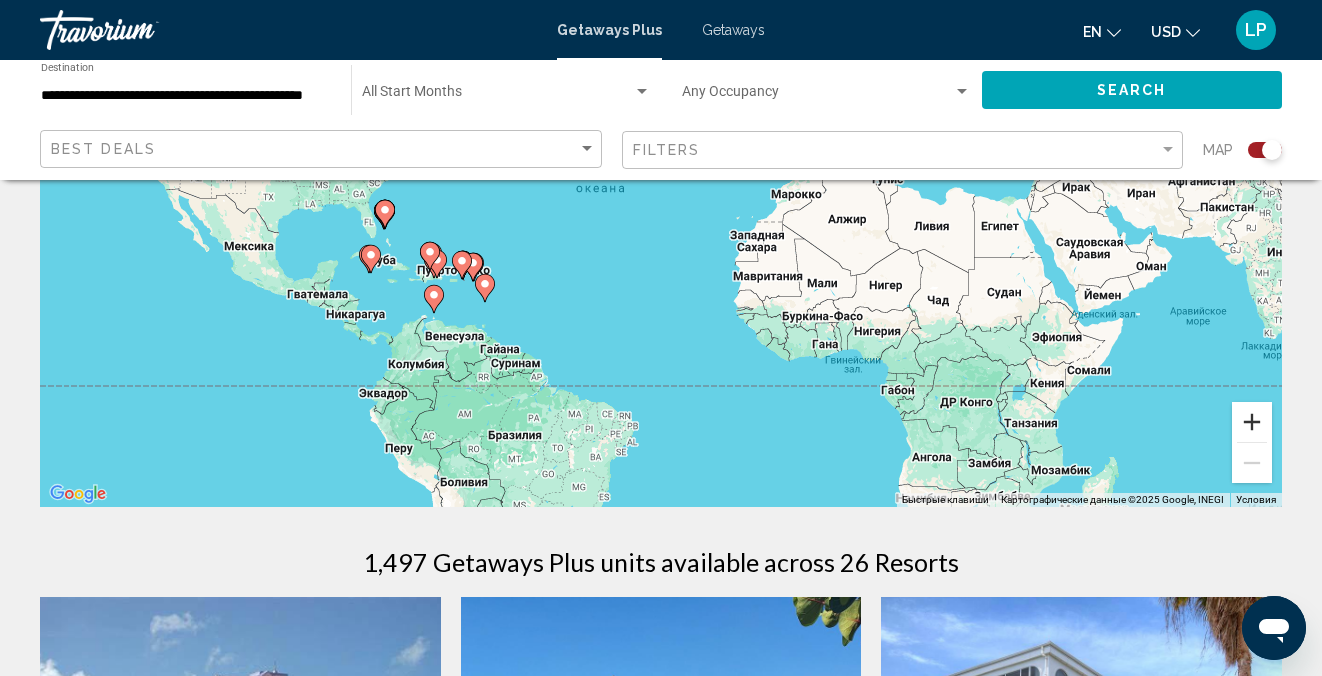 click at bounding box center [1252, 422] 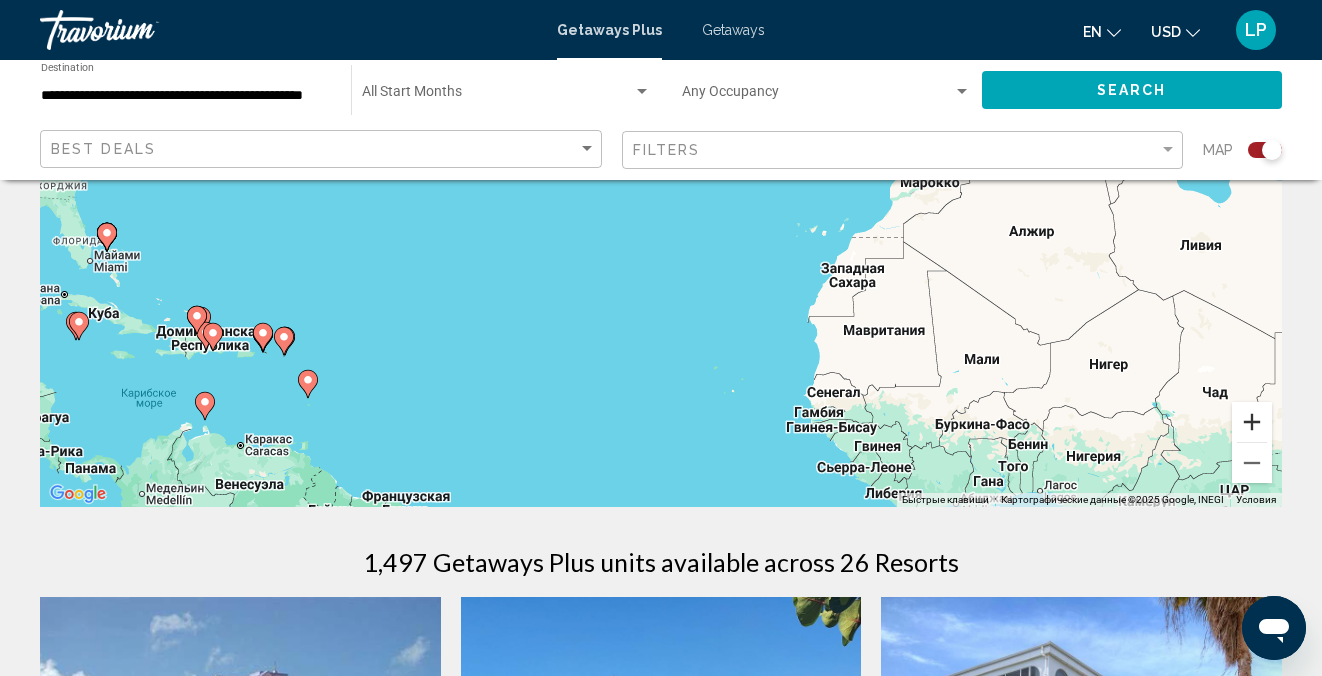 click at bounding box center (1252, 422) 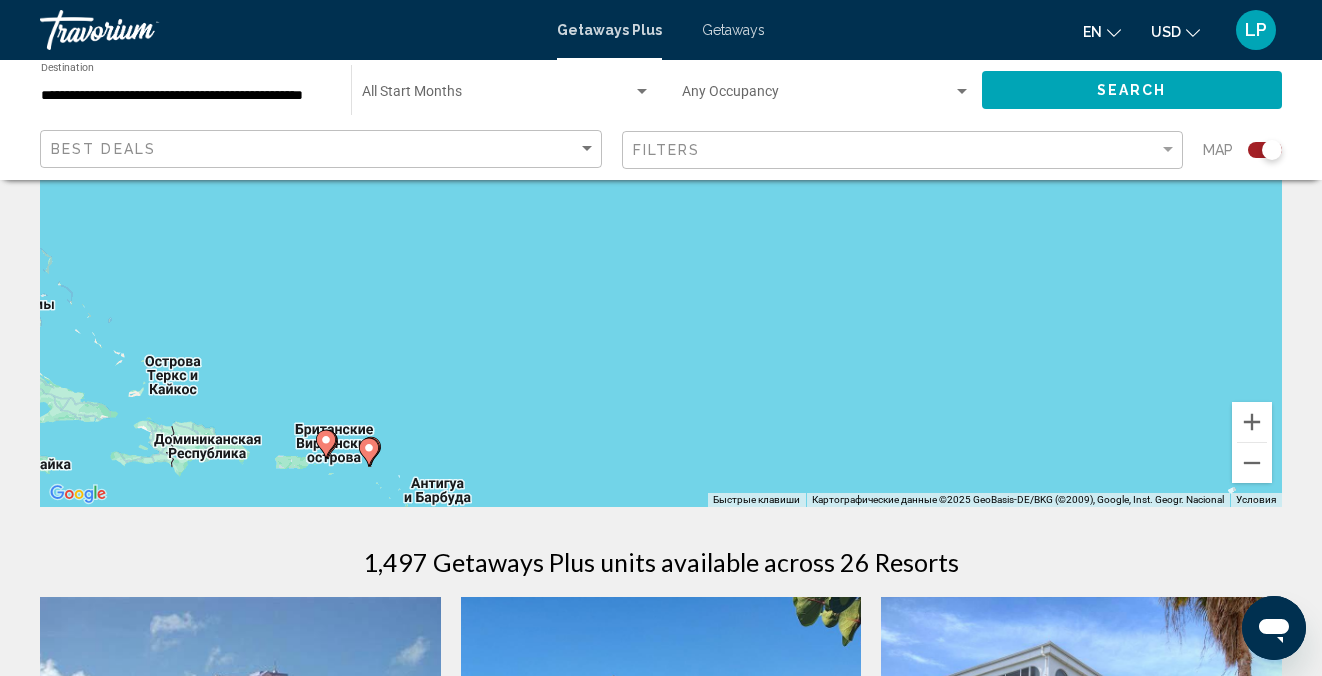 drag, startPoint x: 658, startPoint y: 394, endPoint x: 1118, endPoint y: 359, distance: 461.3296 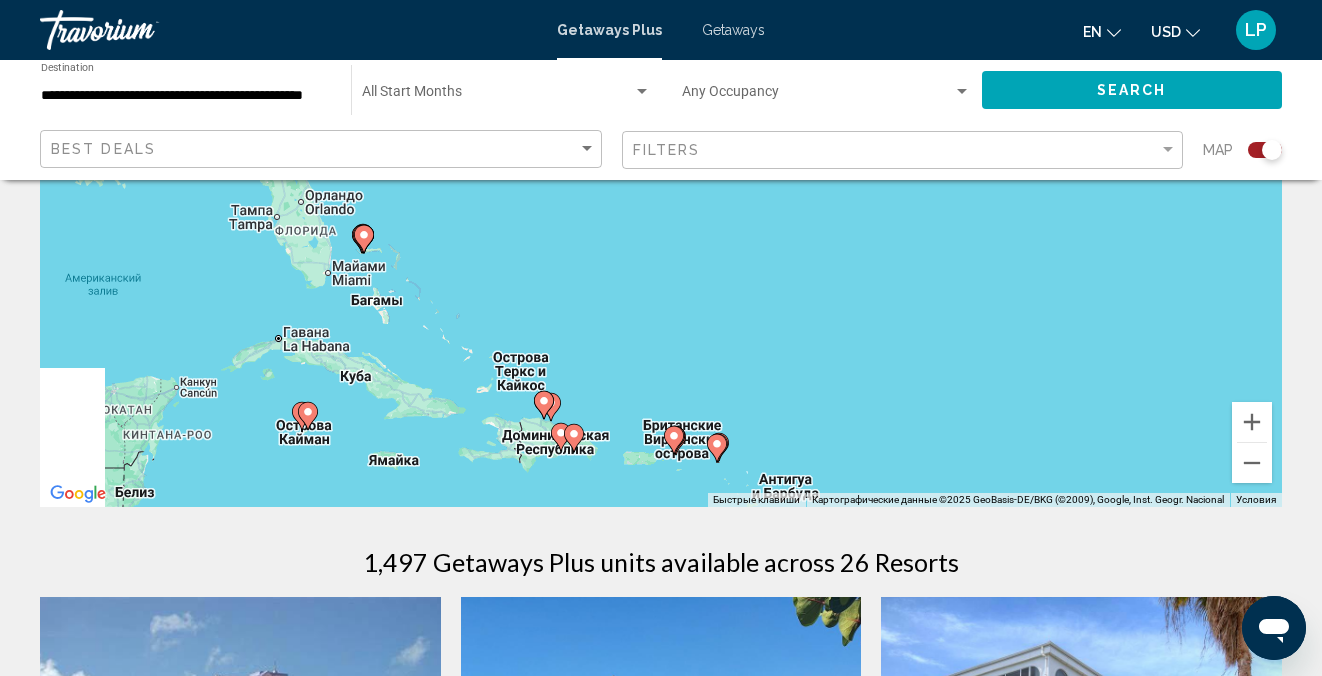 drag, startPoint x: 745, startPoint y: 361, endPoint x: 1102, endPoint y: 355, distance: 357.0504 